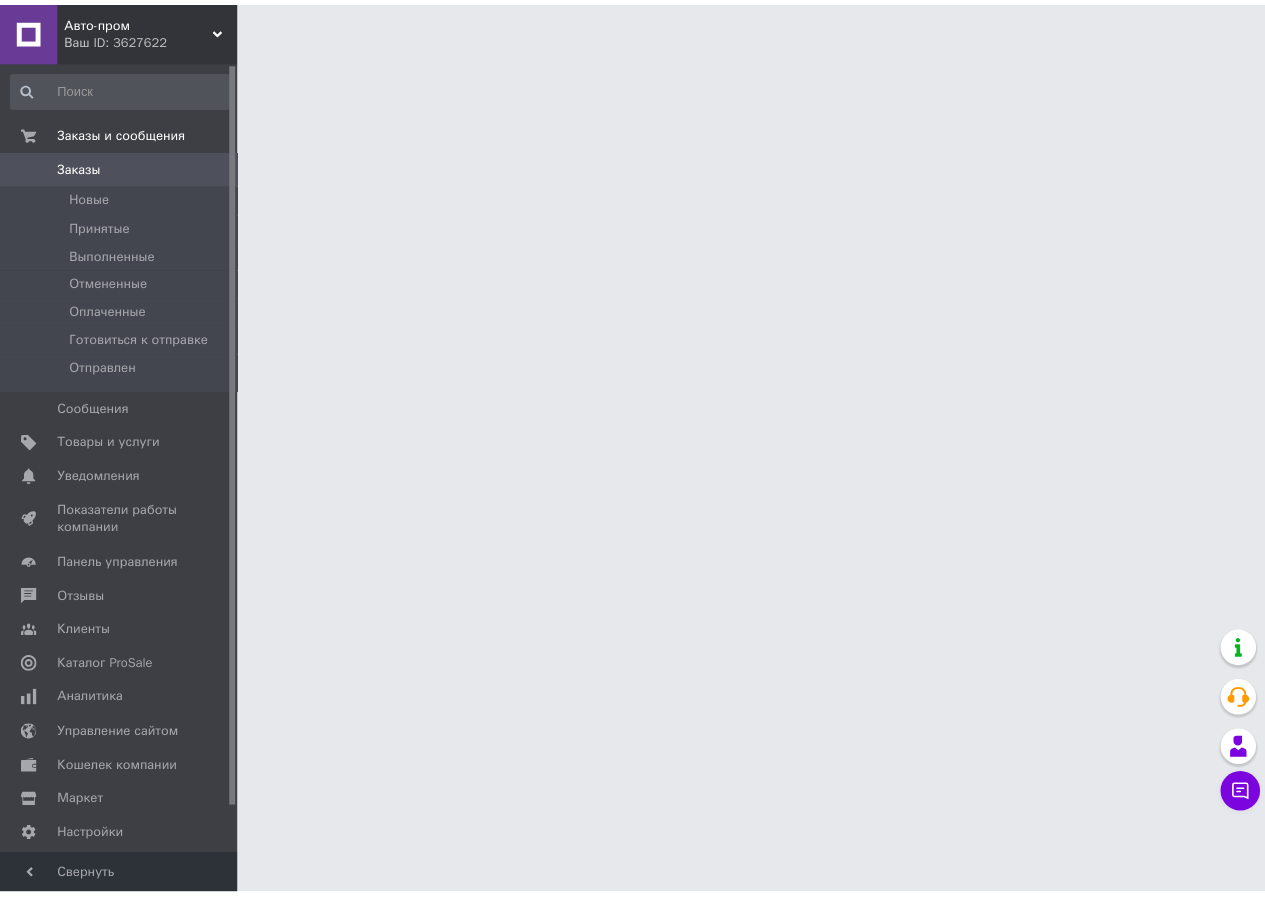 scroll, scrollTop: 0, scrollLeft: 0, axis: both 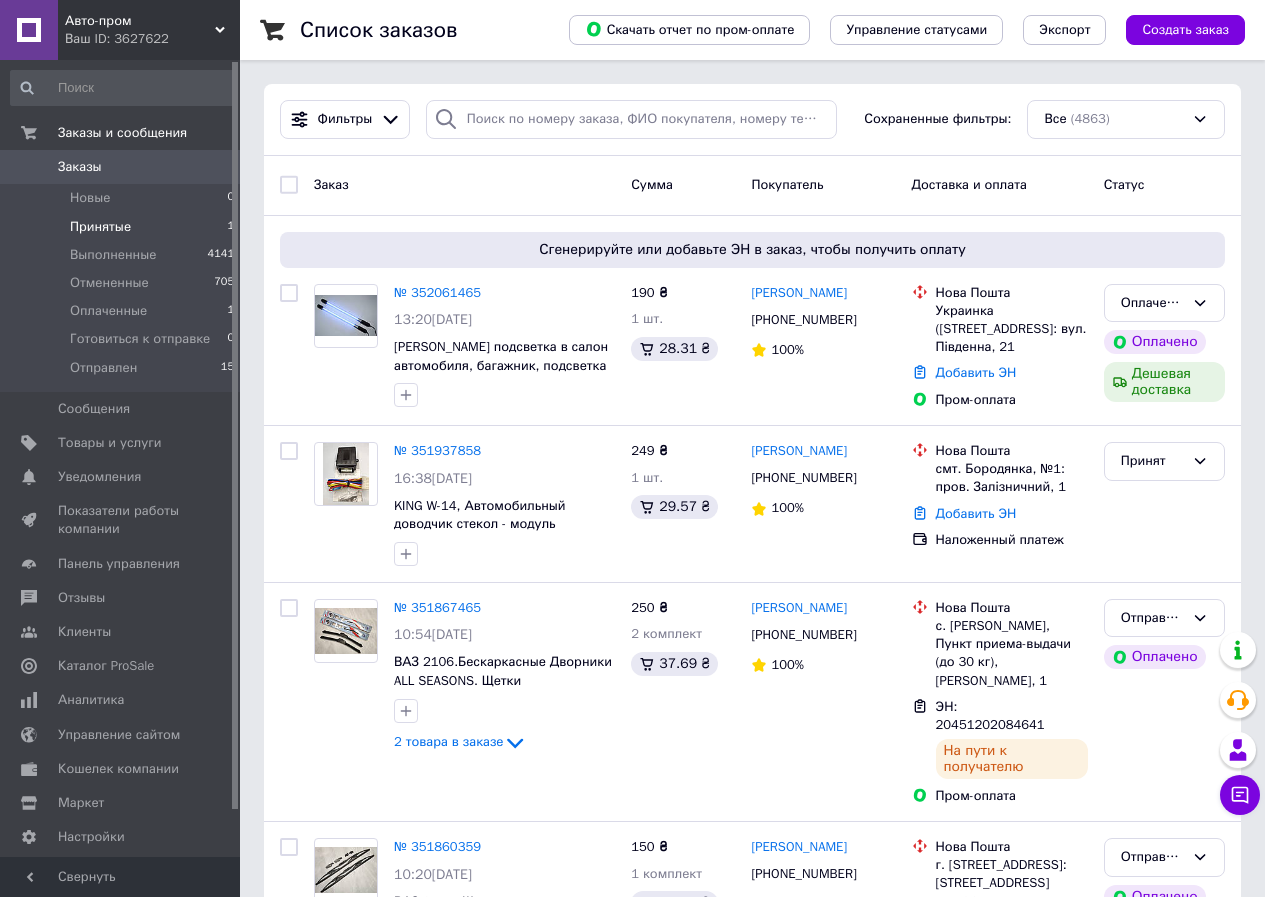 click on "Принятые 1" at bounding box center [123, 227] 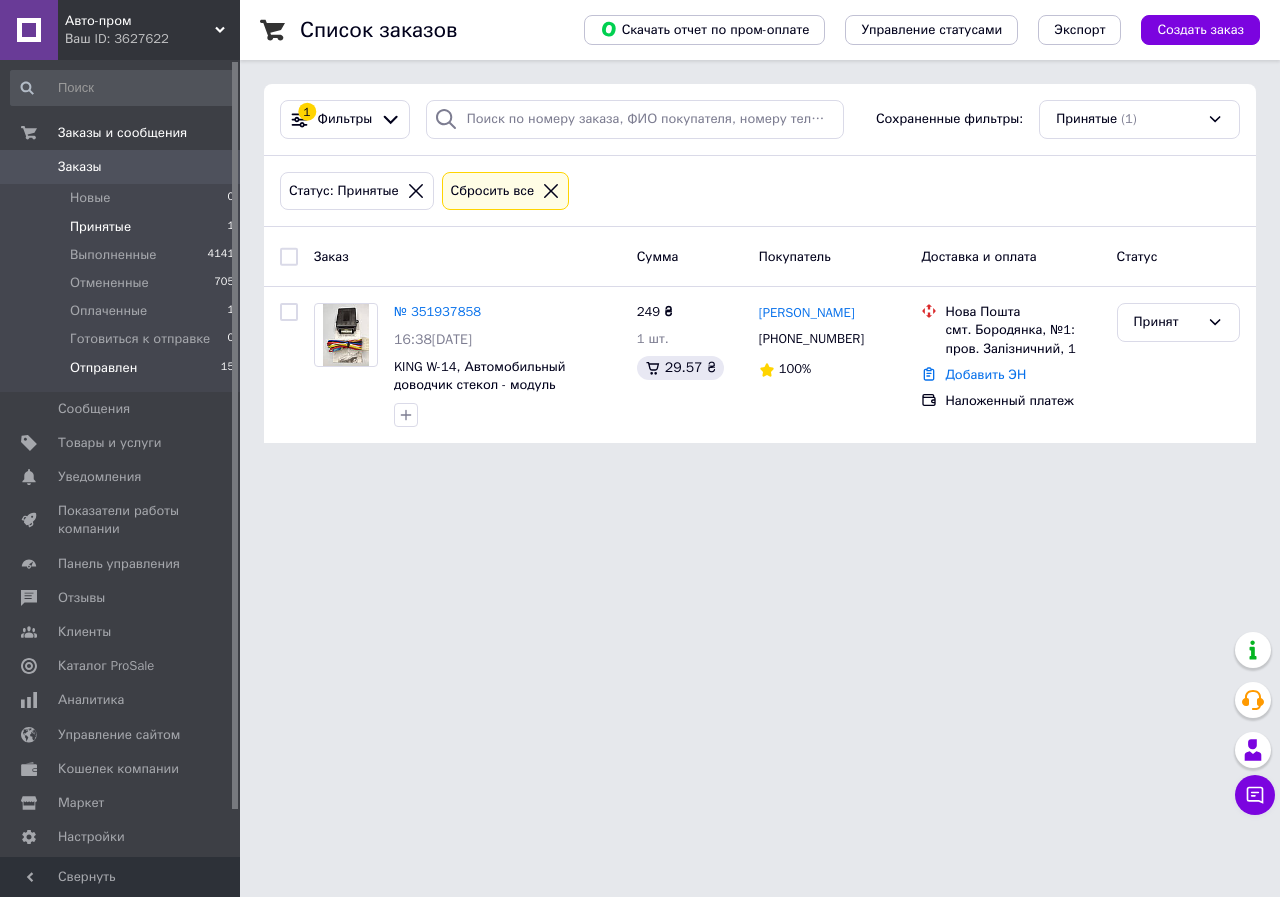 click on "Отправлен" at bounding box center (103, 368) 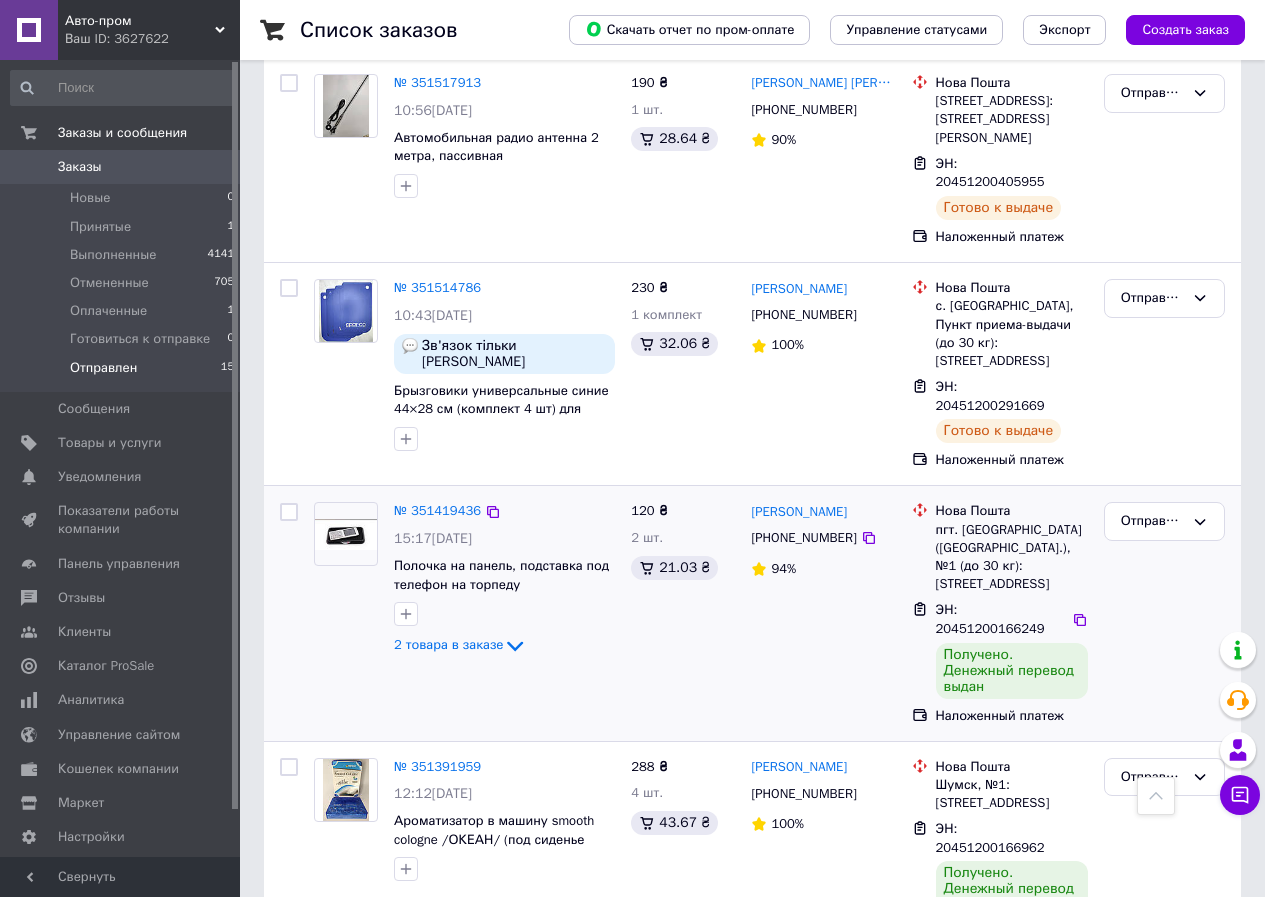 scroll, scrollTop: 1700, scrollLeft: 0, axis: vertical 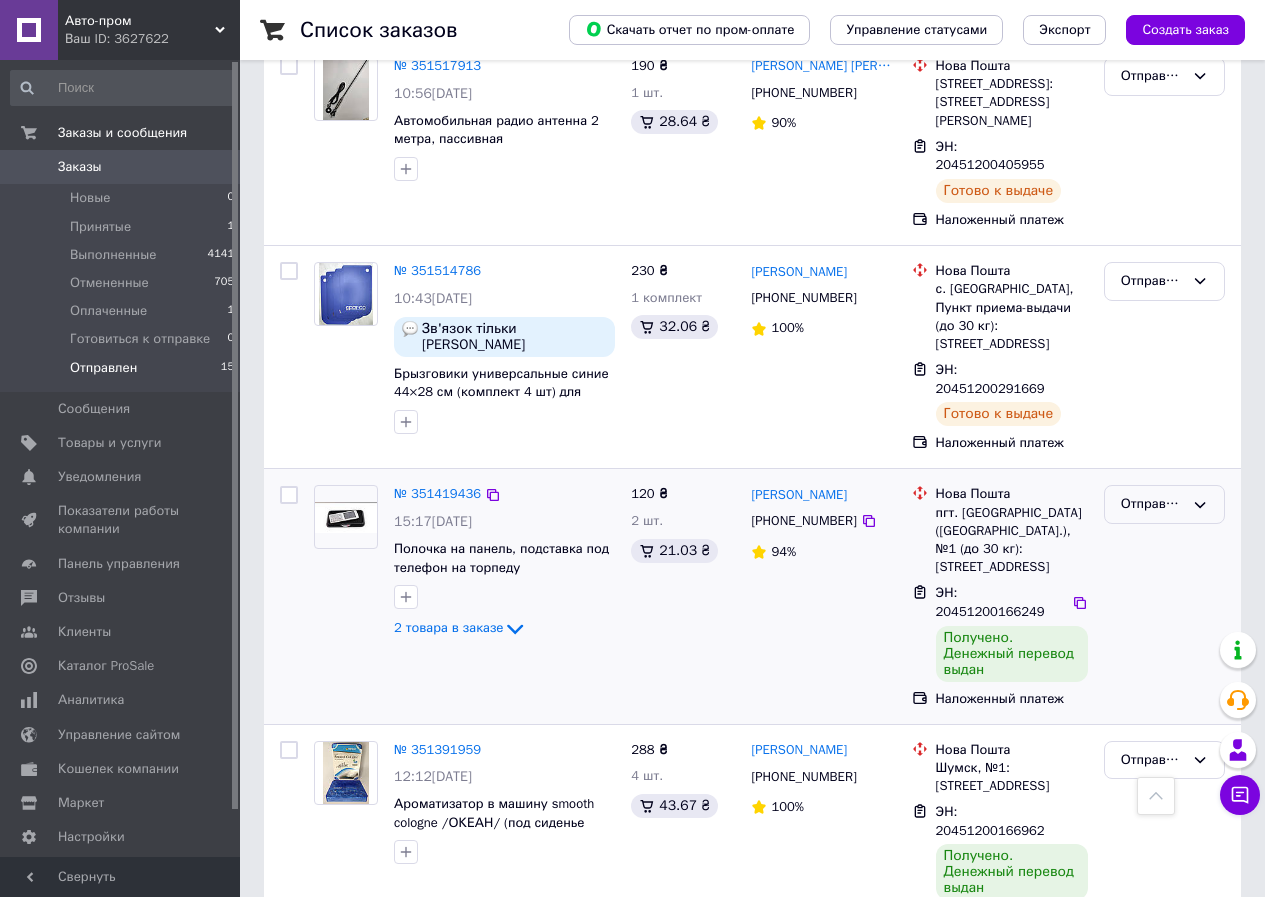 click on "Отправлен" at bounding box center [1152, 504] 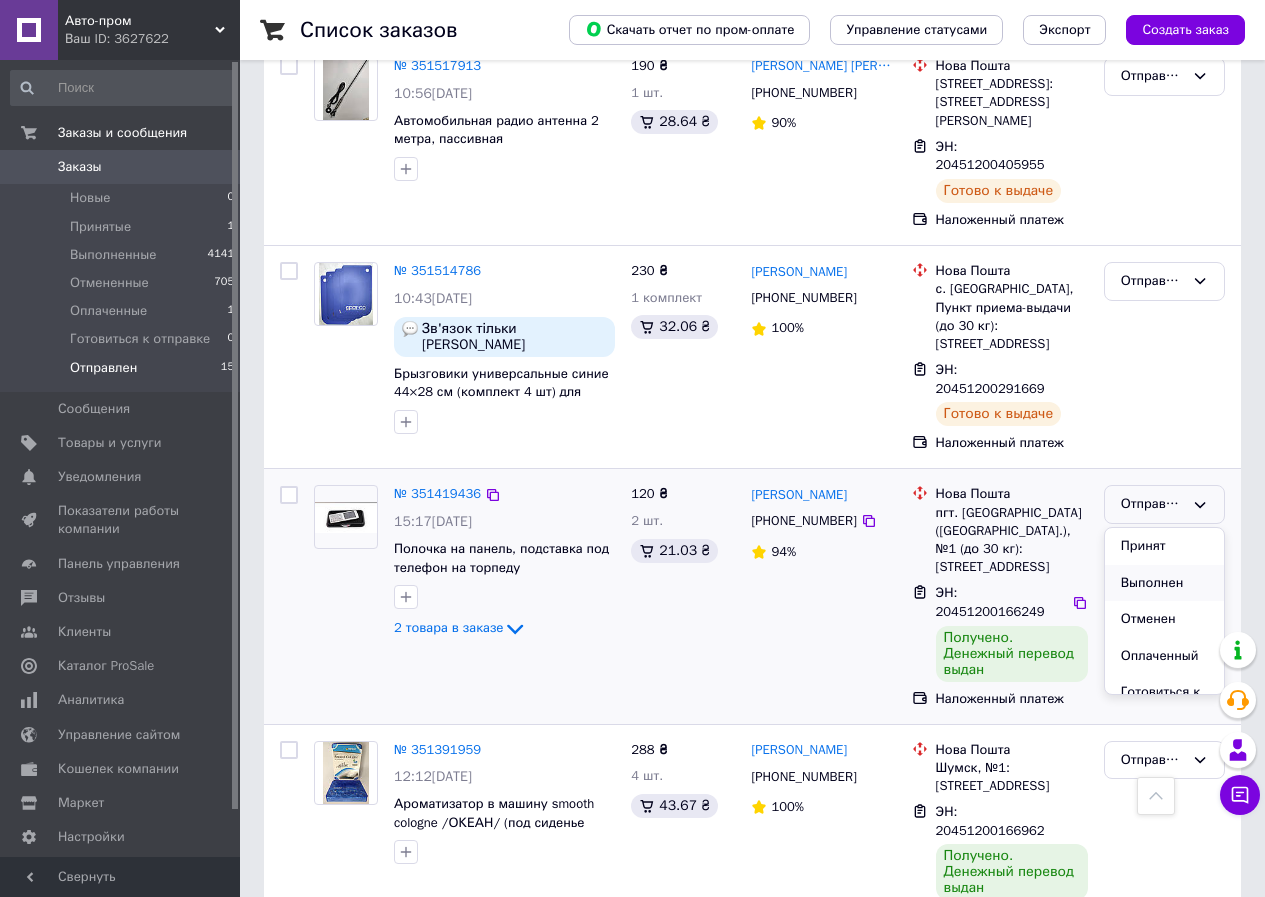 click on "Выполнен" at bounding box center (1164, 583) 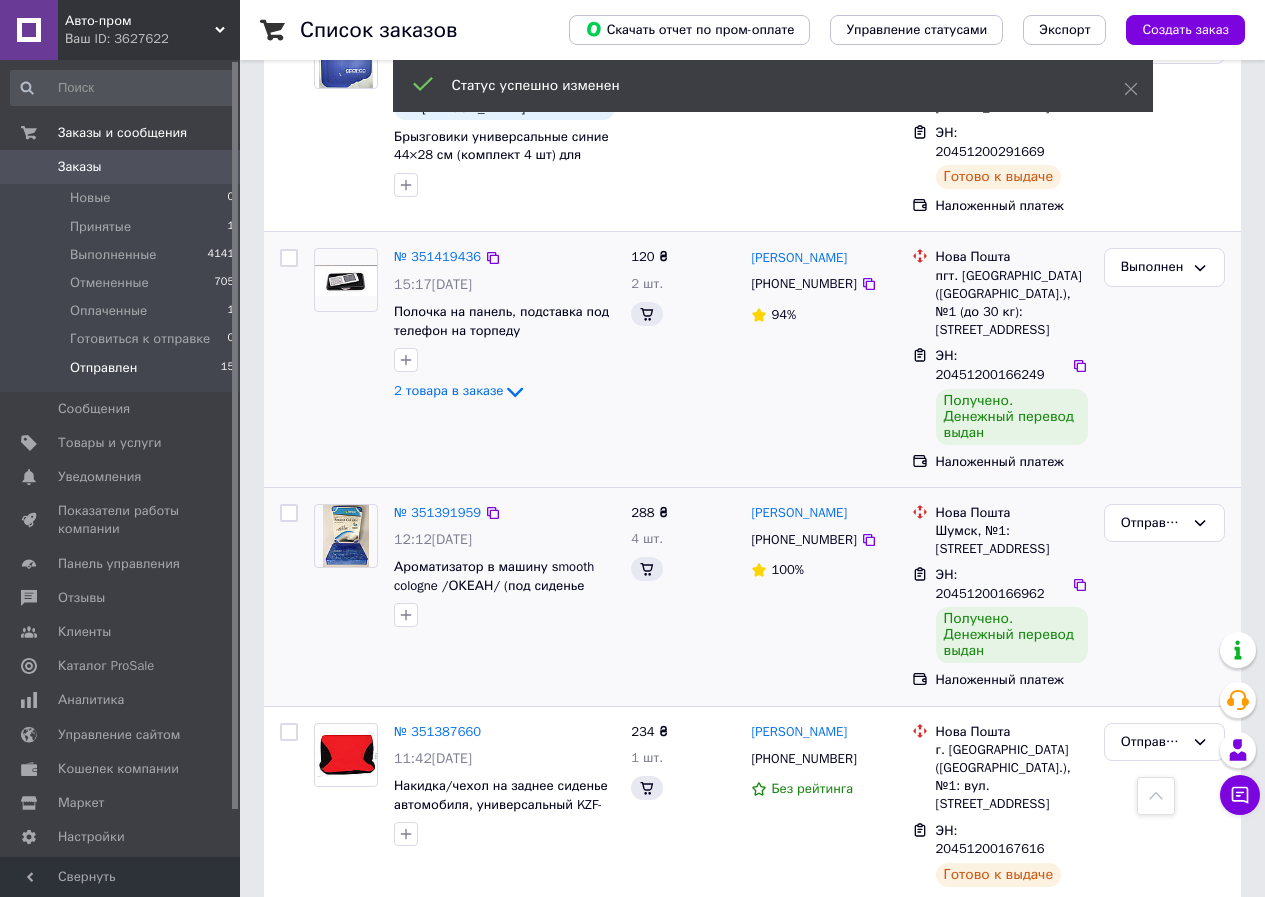 scroll, scrollTop: 1900, scrollLeft: 0, axis: vertical 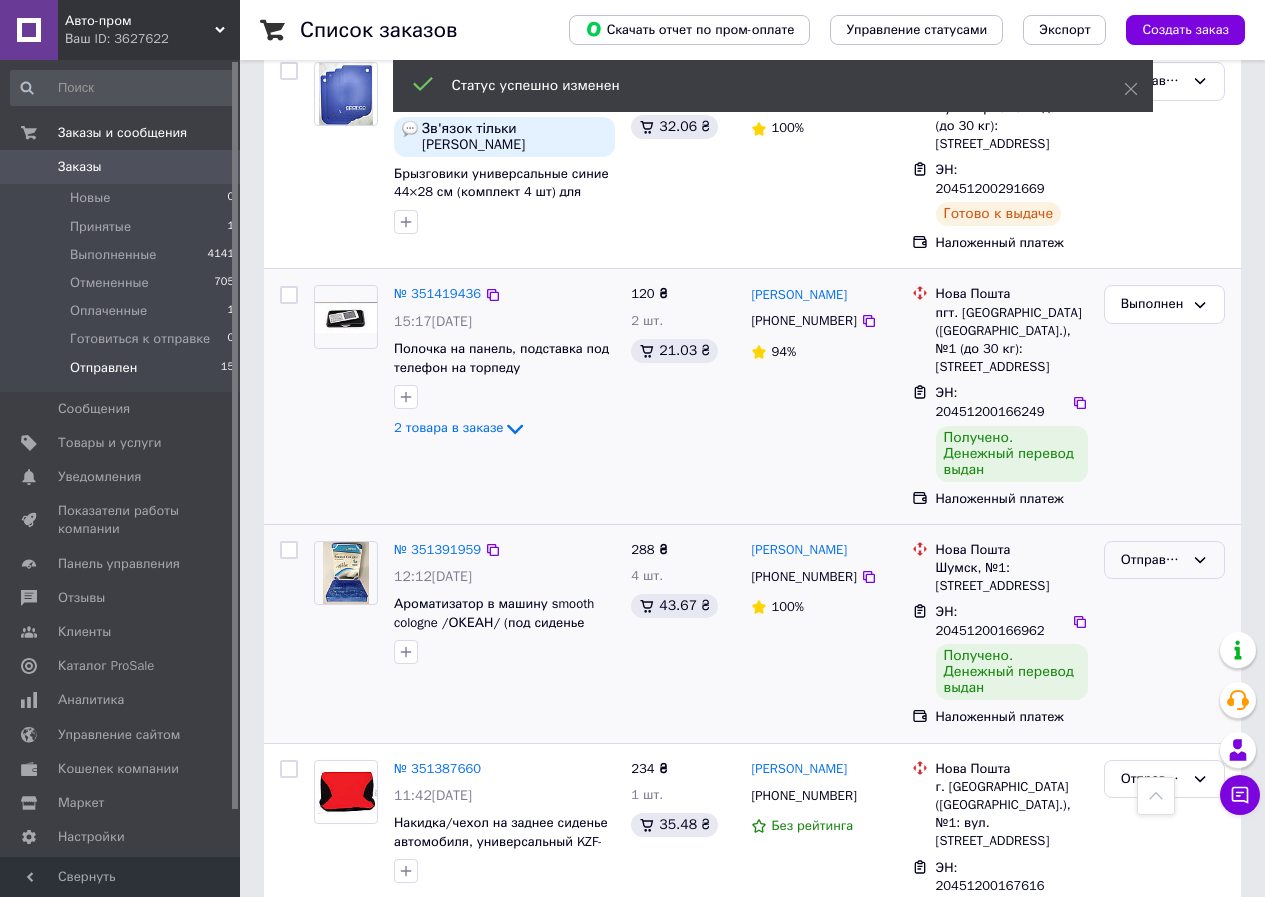 click on "Отправлен" at bounding box center [1152, 560] 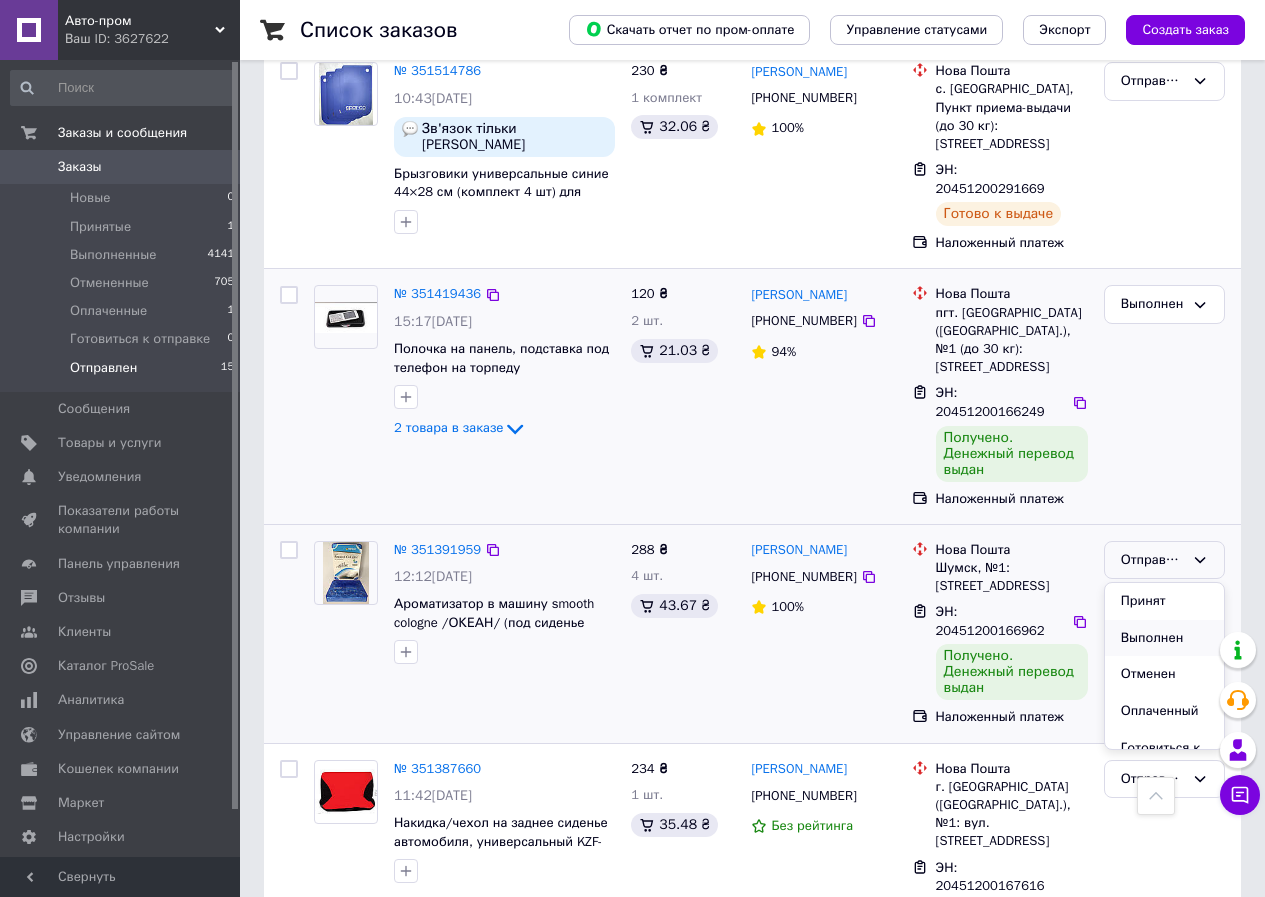 click on "Выполнен" at bounding box center [1164, 638] 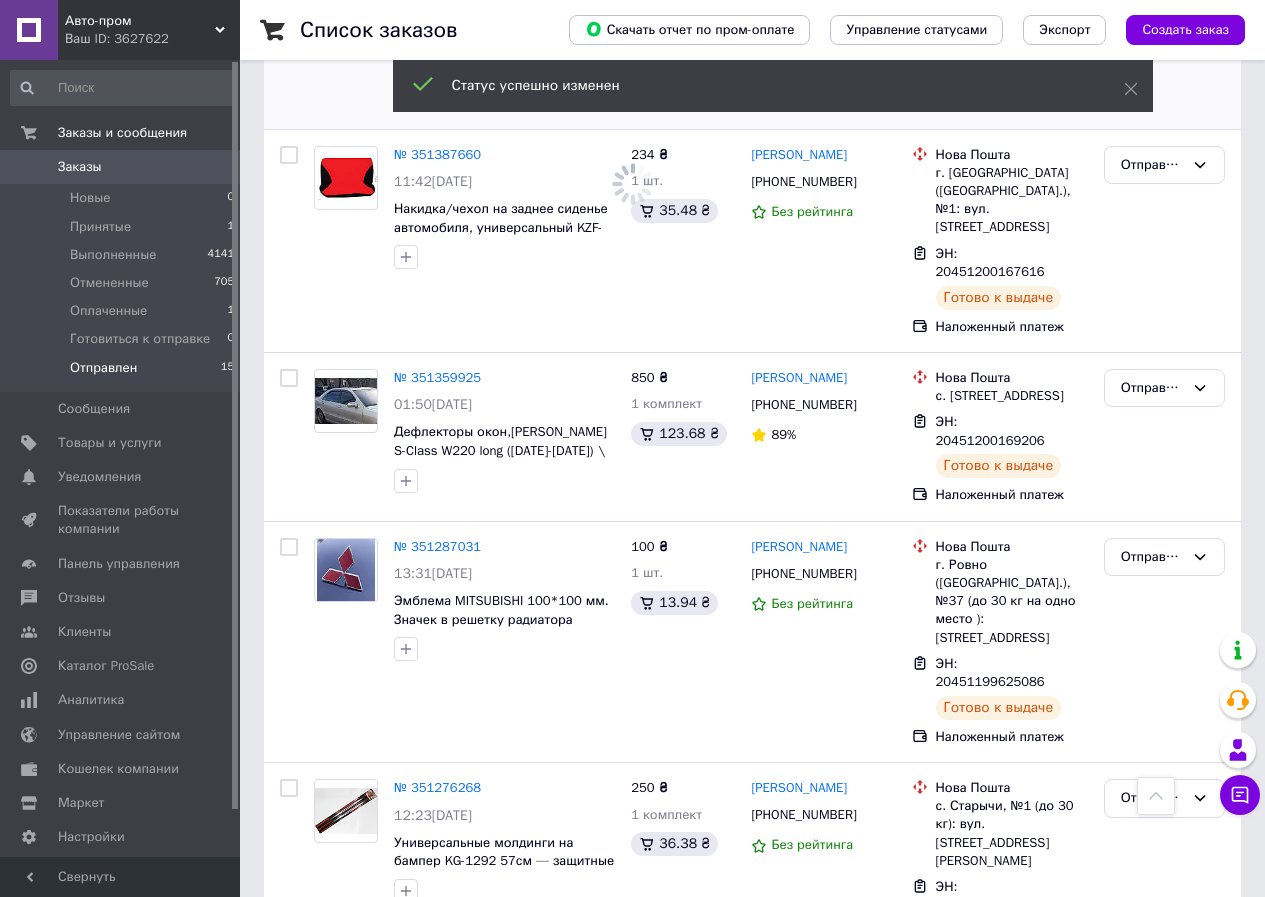 scroll, scrollTop: 2521, scrollLeft: 0, axis: vertical 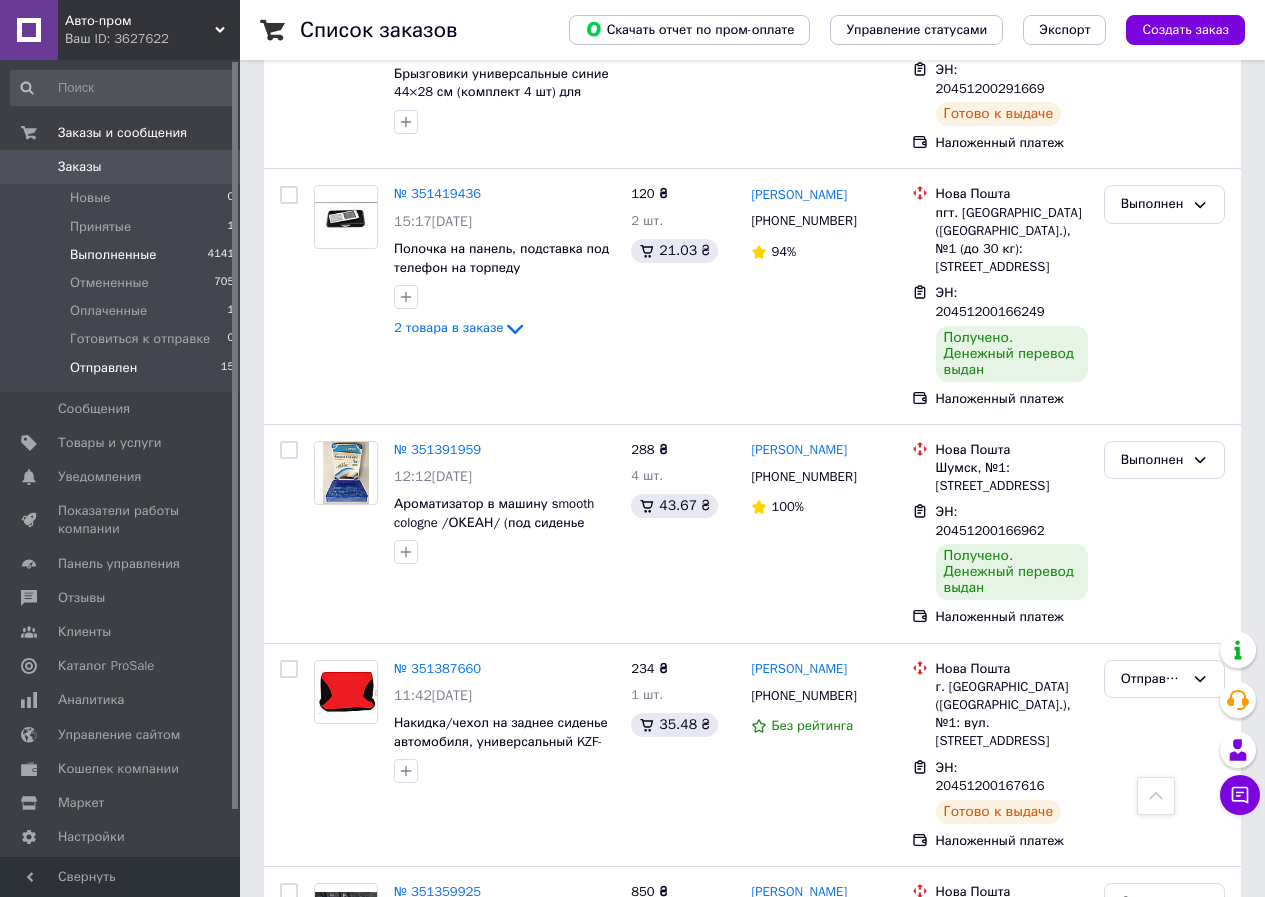 click on "Выполненные" at bounding box center (113, 255) 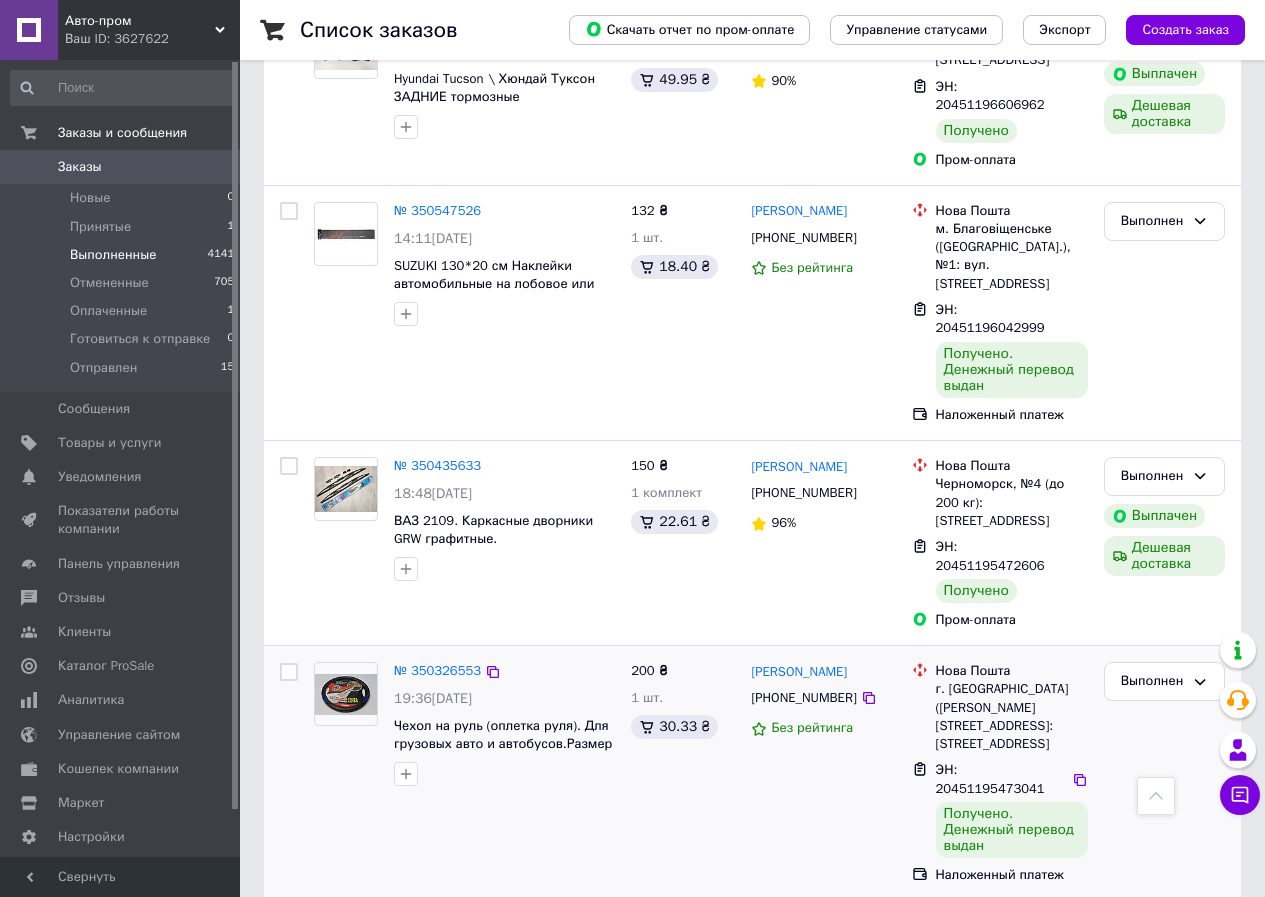 scroll, scrollTop: 3558, scrollLeft: 0, axis: vertical 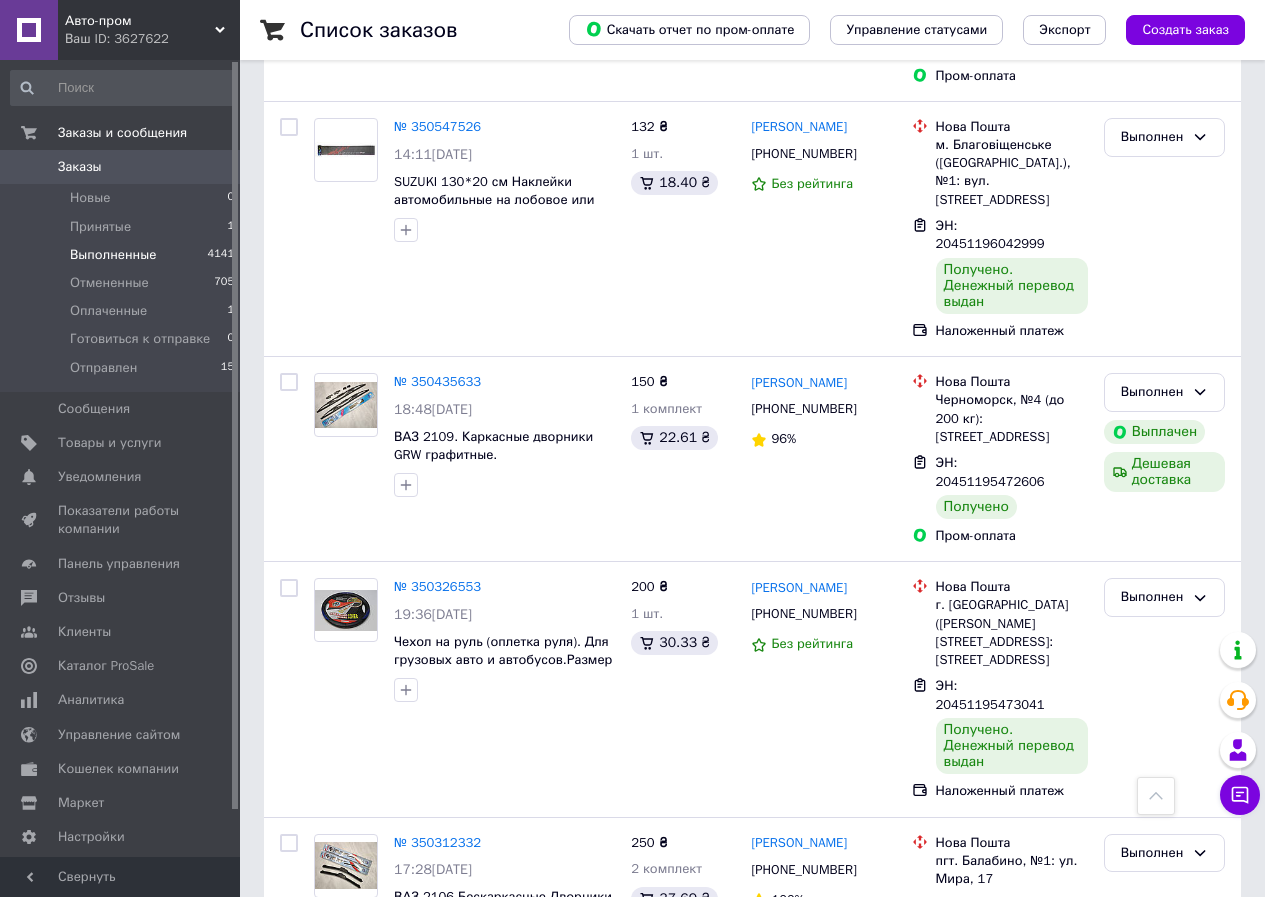 click on "Ваш ID: 3627622" at bounding box center (152, 39) 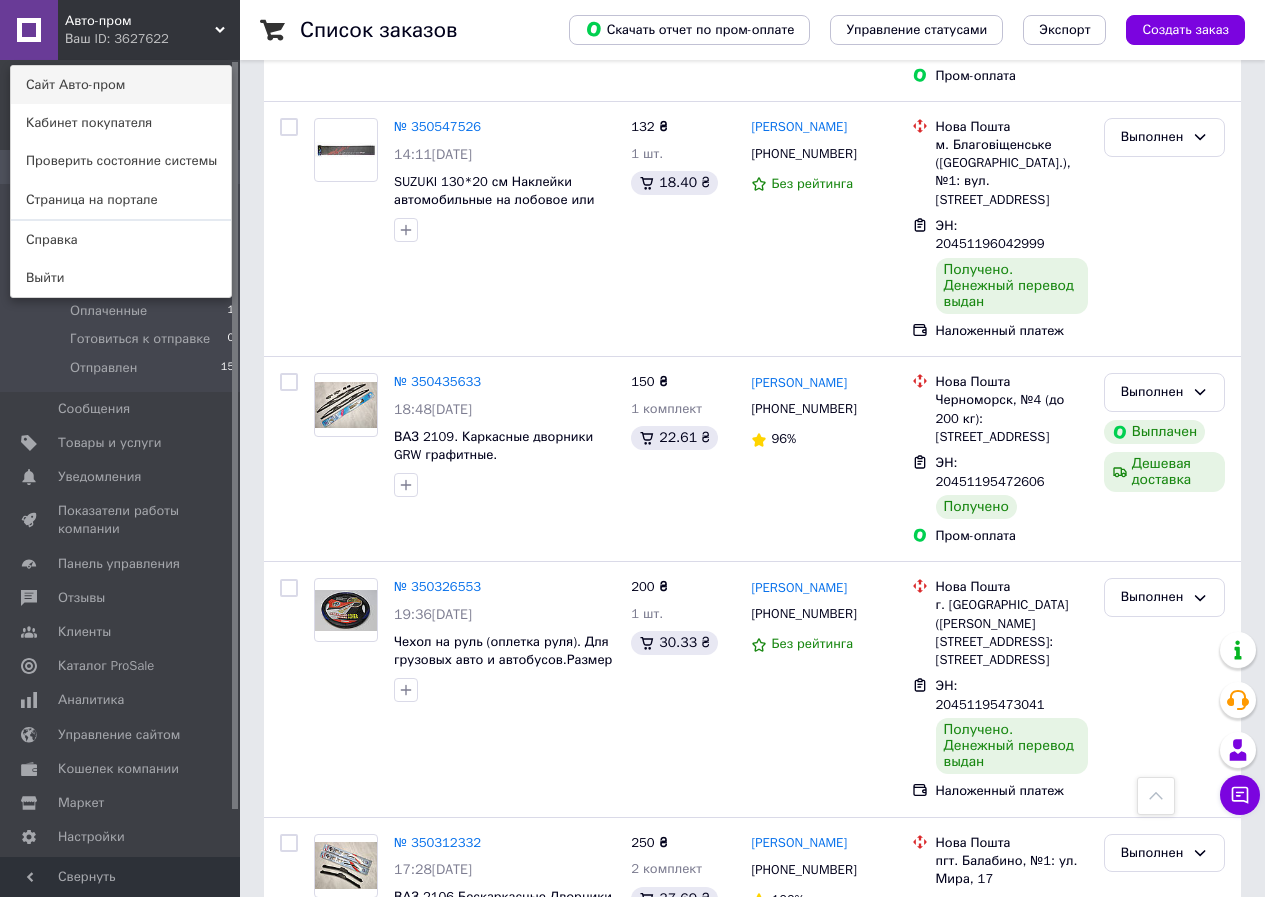 click on "Сайт Авто-пром" at bounding box center [121, 85] 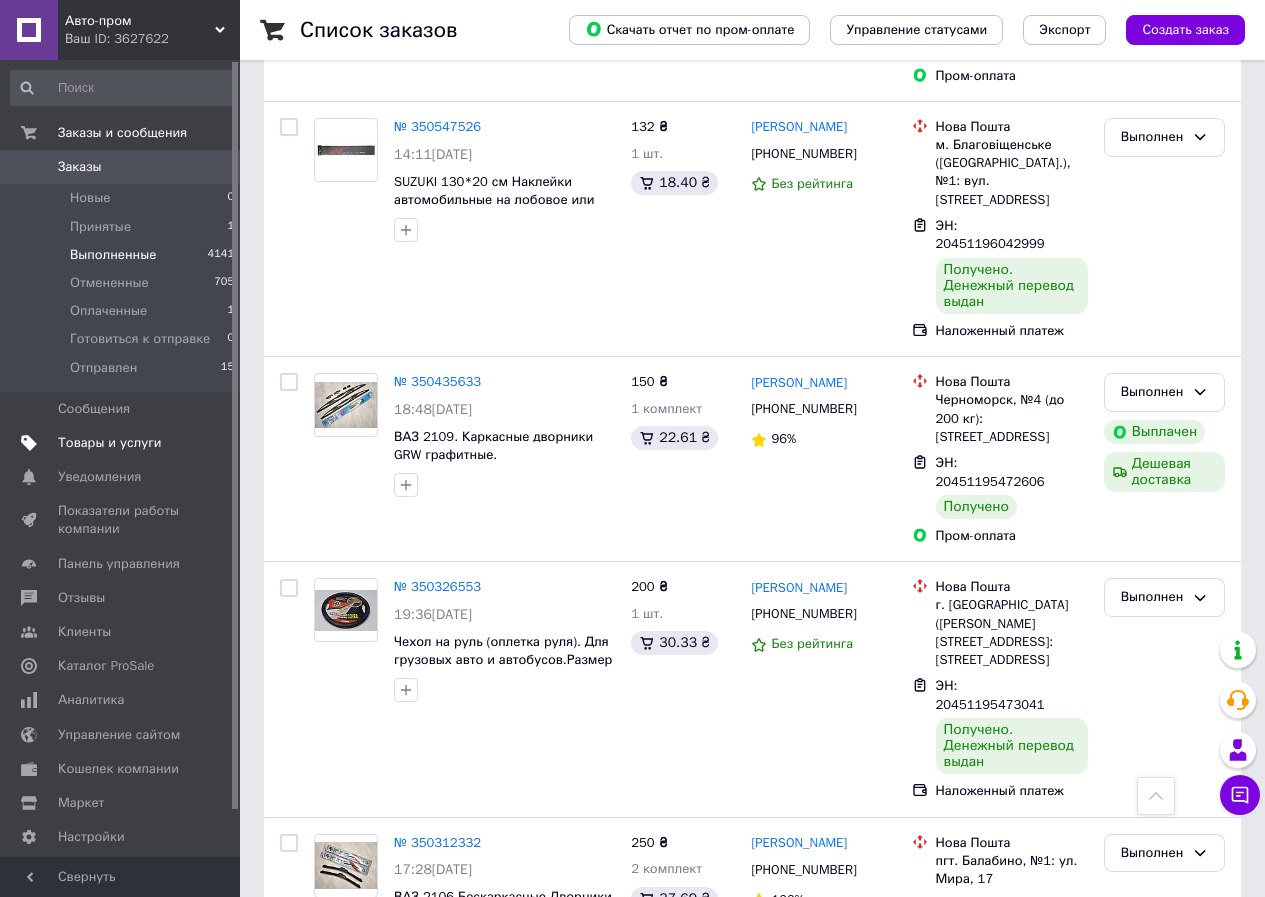 click on "Товары и услуги" at bounding box center (110, 443) 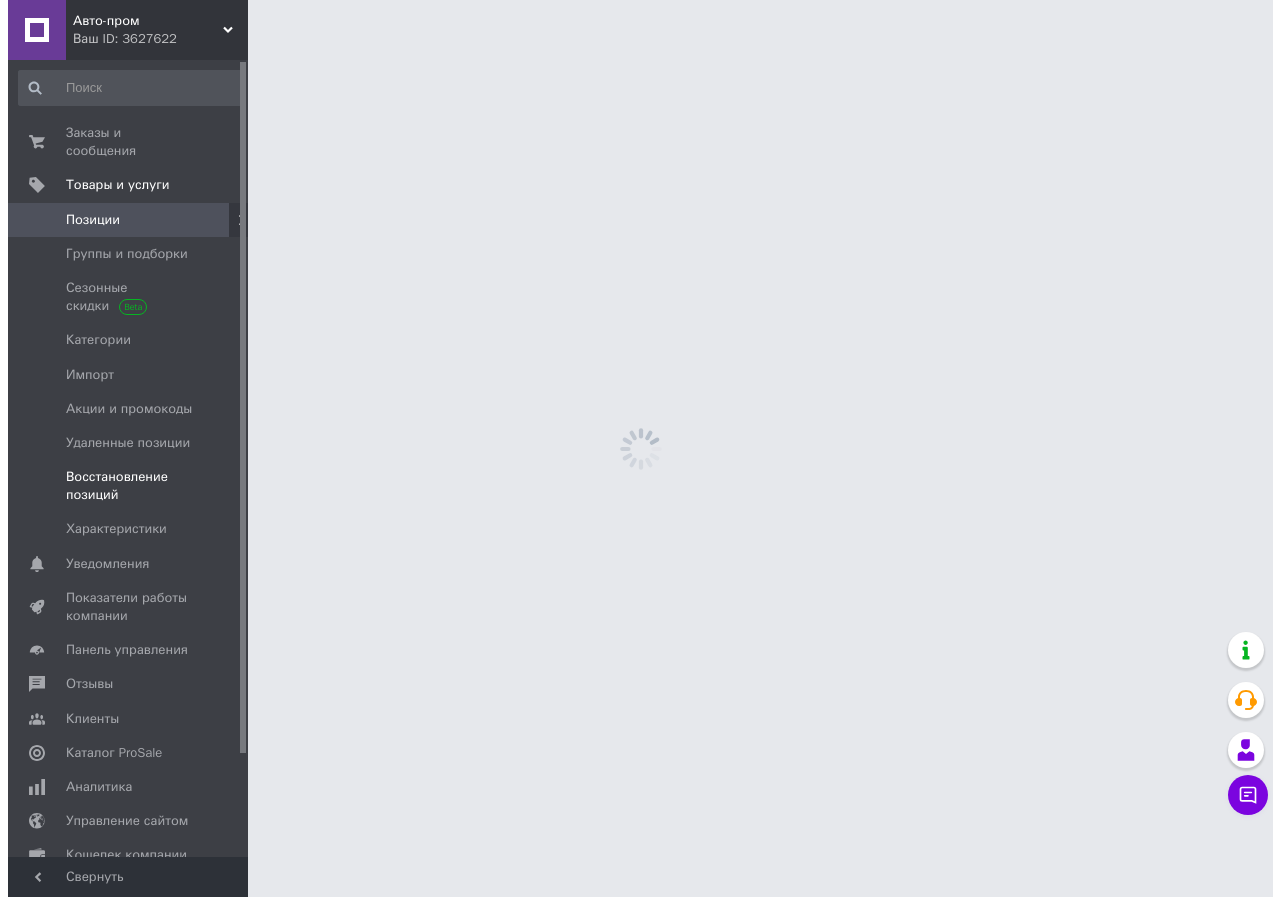 scroll, scrollTop: 0, scrollLeft: 0, axis: both 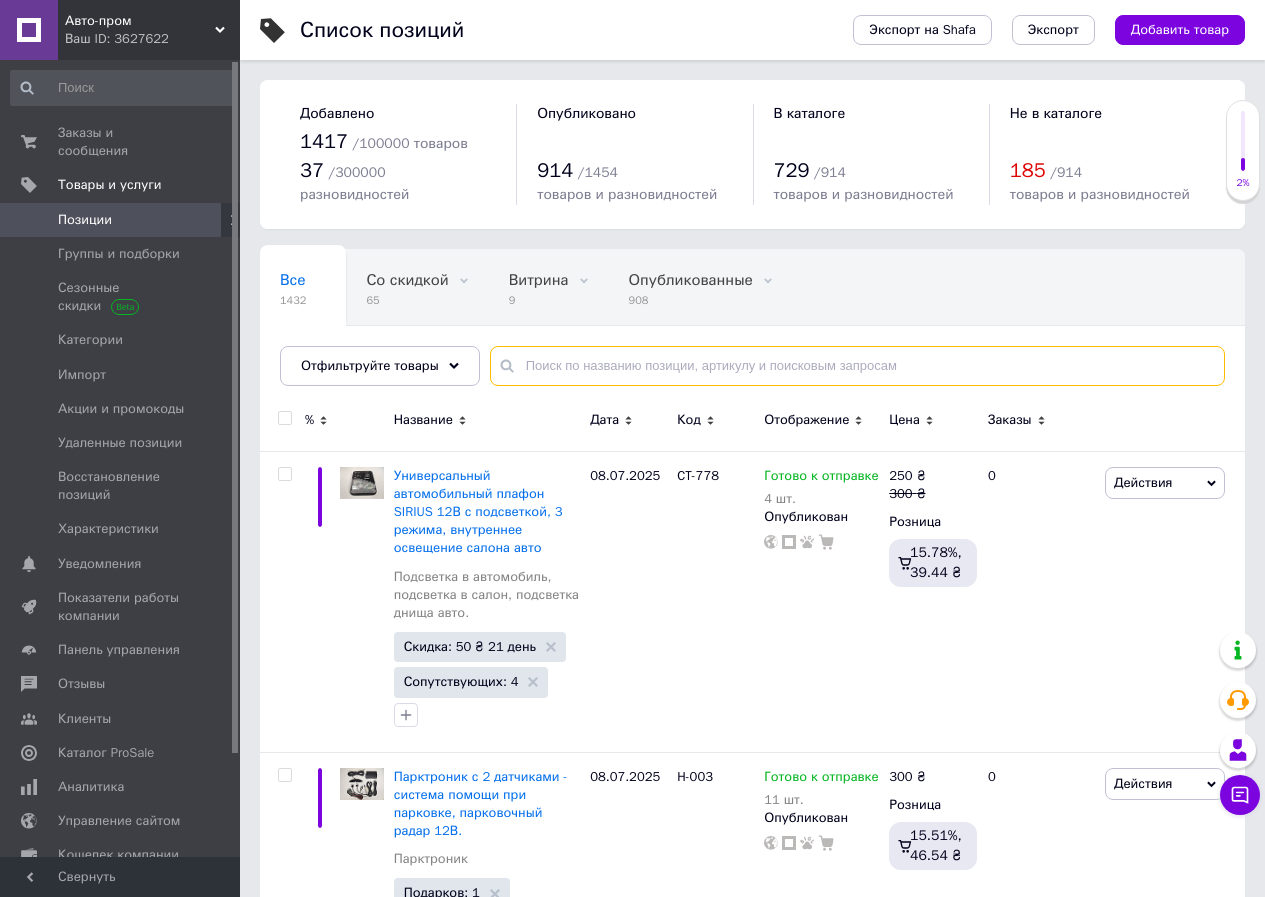 paste on "0909" 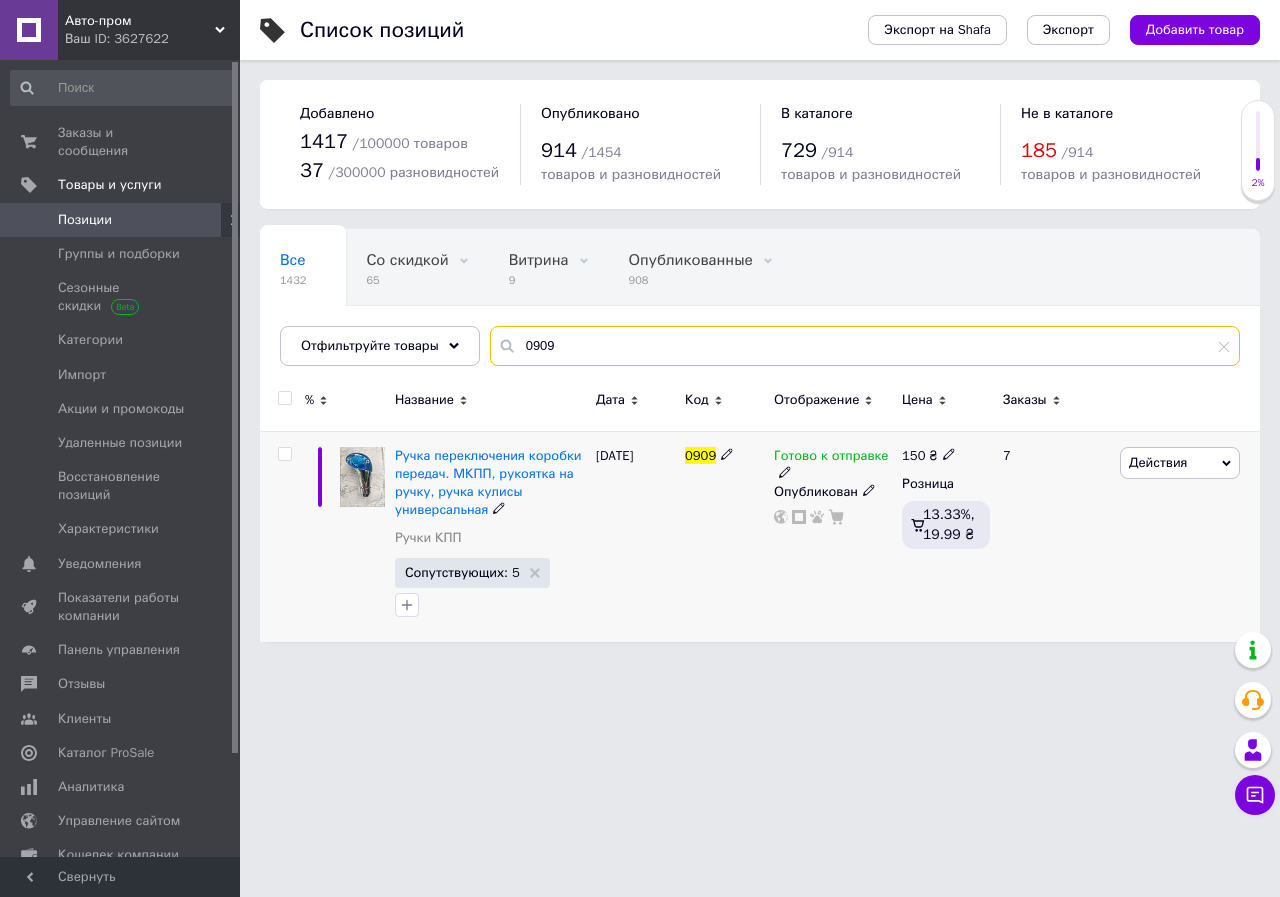 type on "0909" 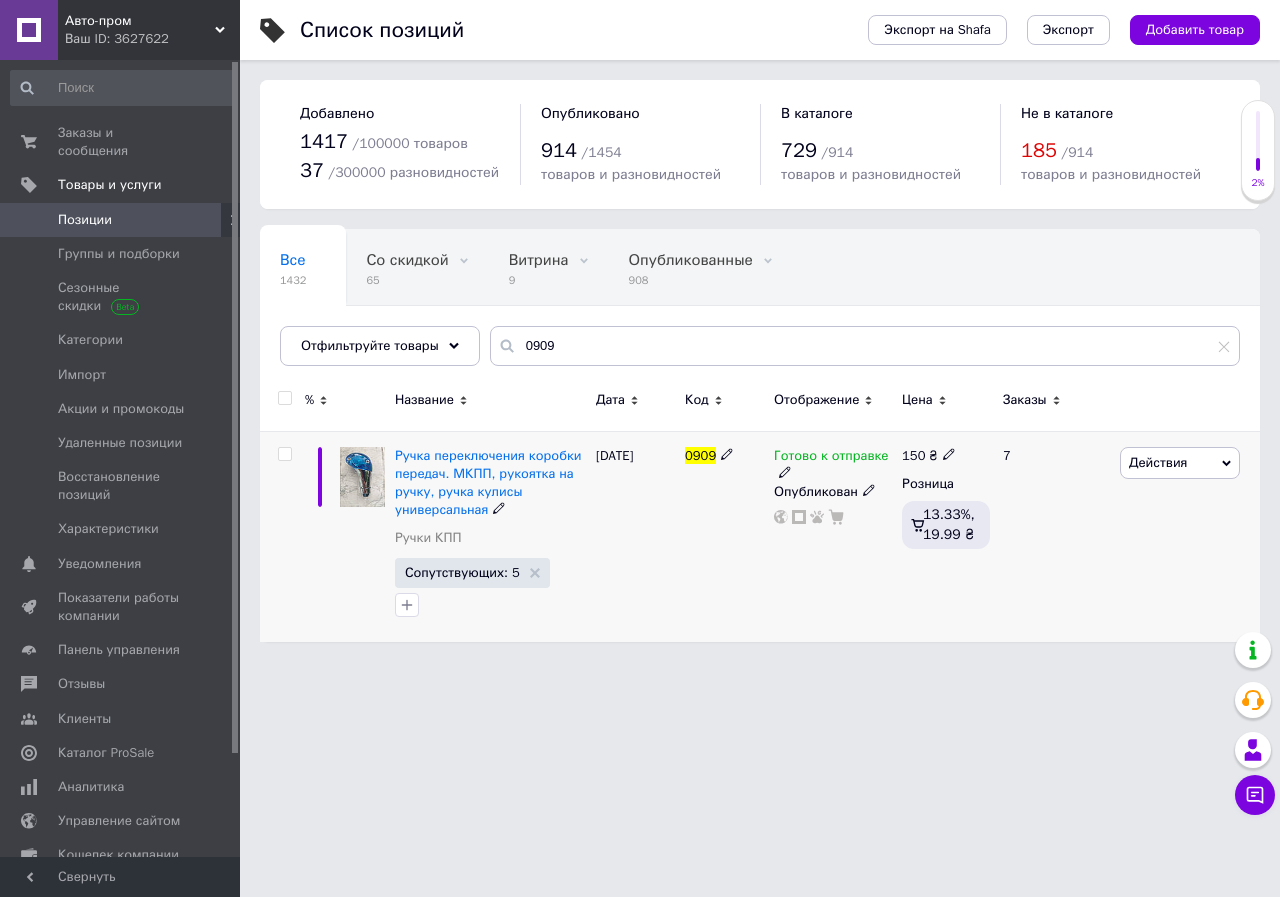 click 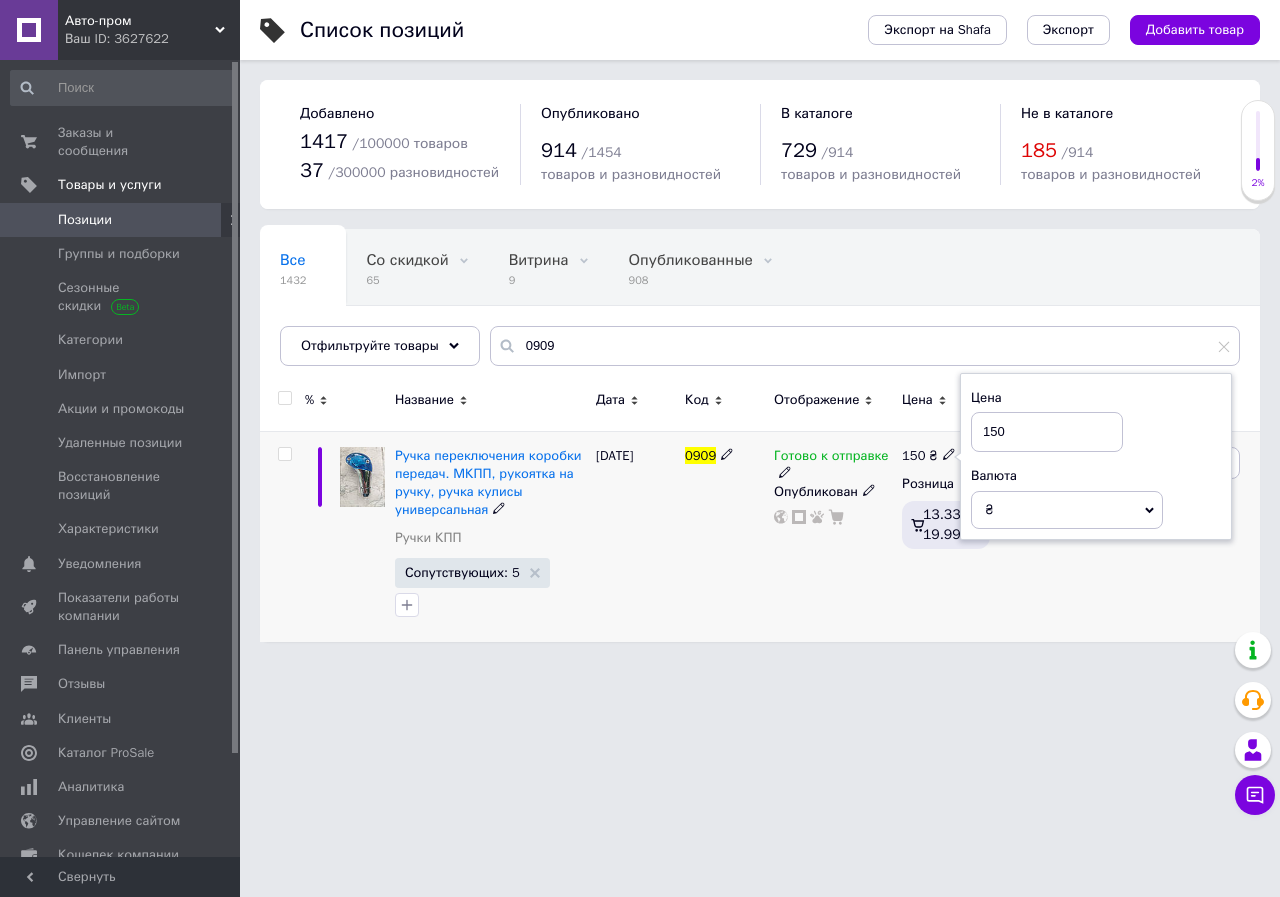 drag, startPoint x: 975, startPoint y: 429, endPoint x: 965, endPoint y: 437, distance: 12.806249 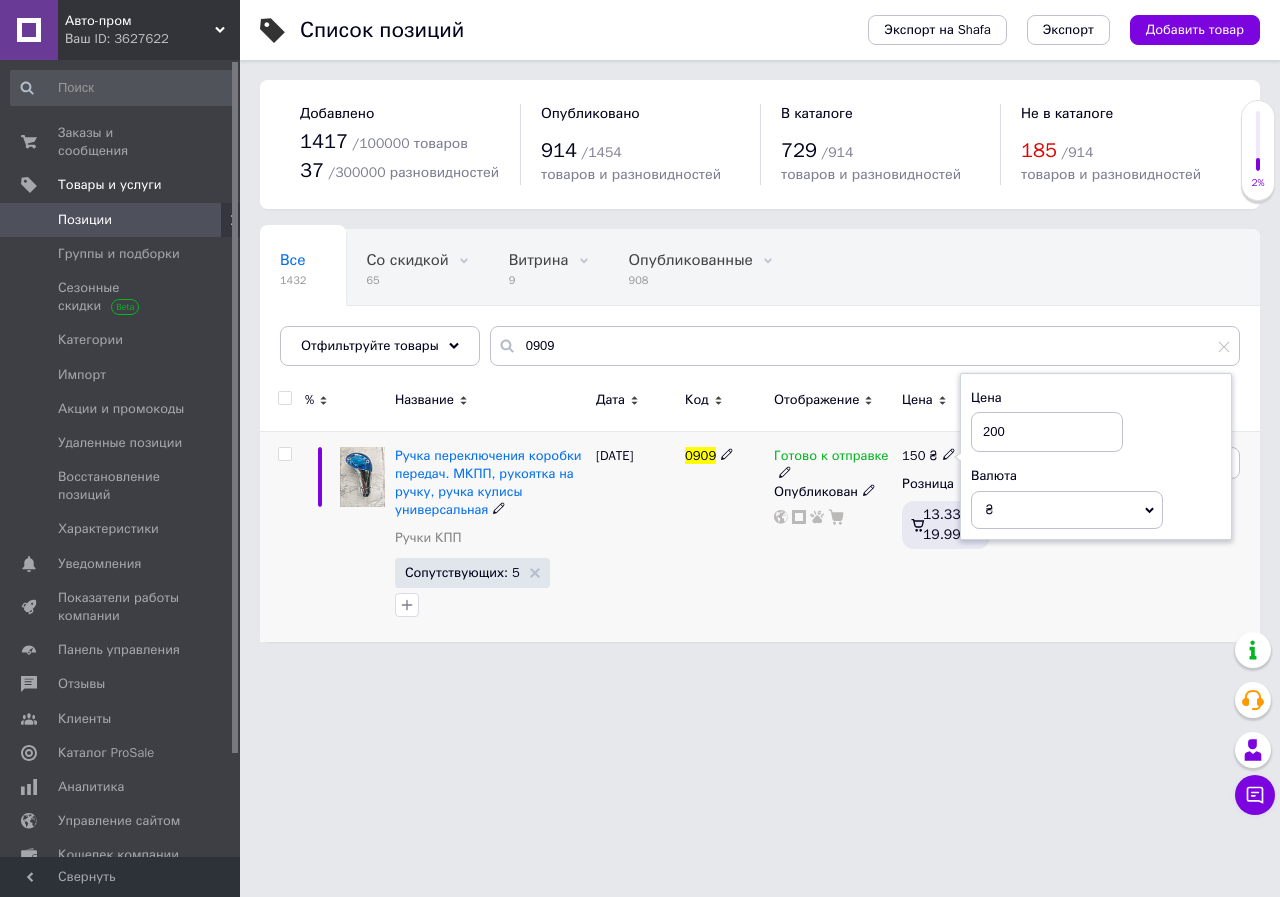 type on "200" 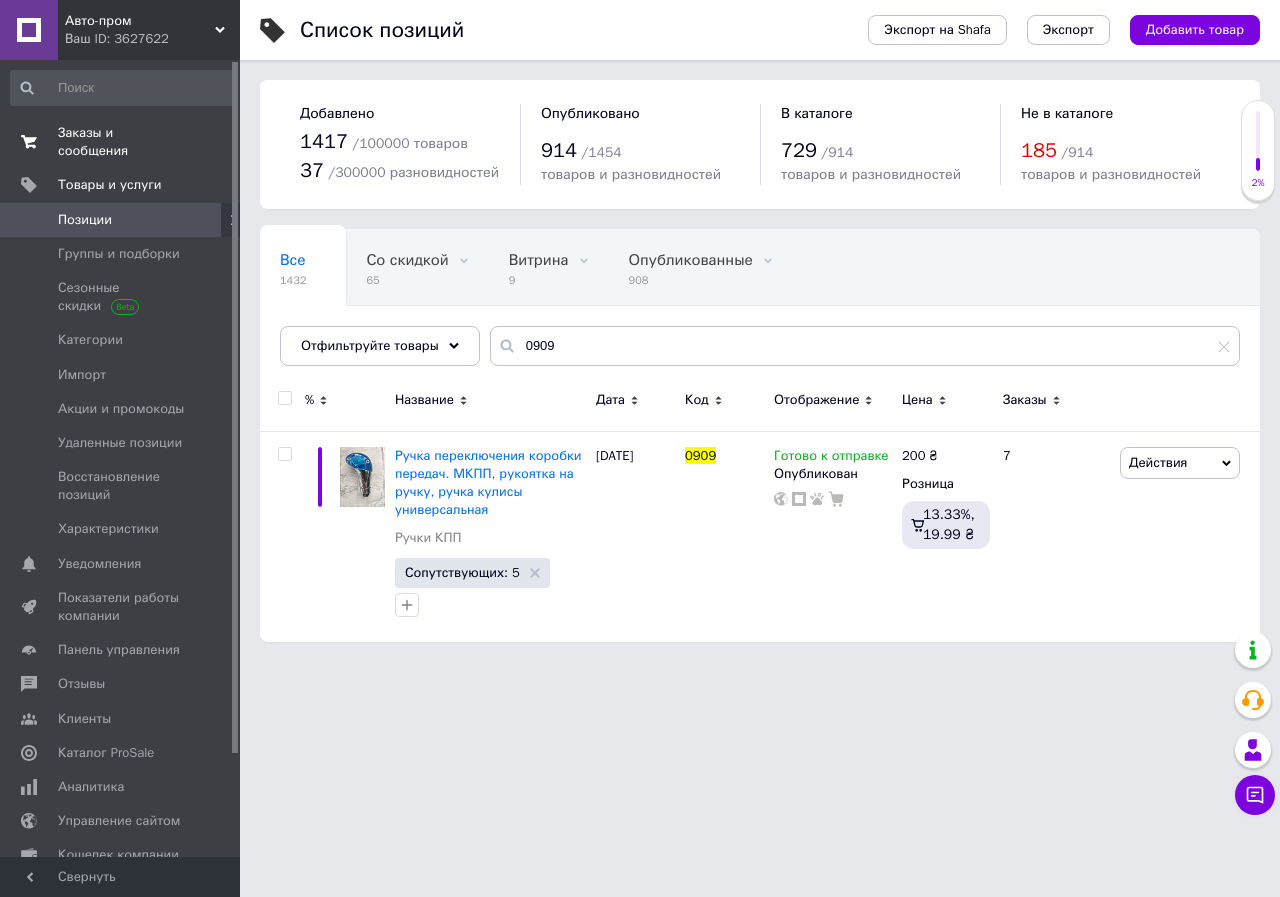 click on "Заказы и сообщения" at bounding box center [121, 142] 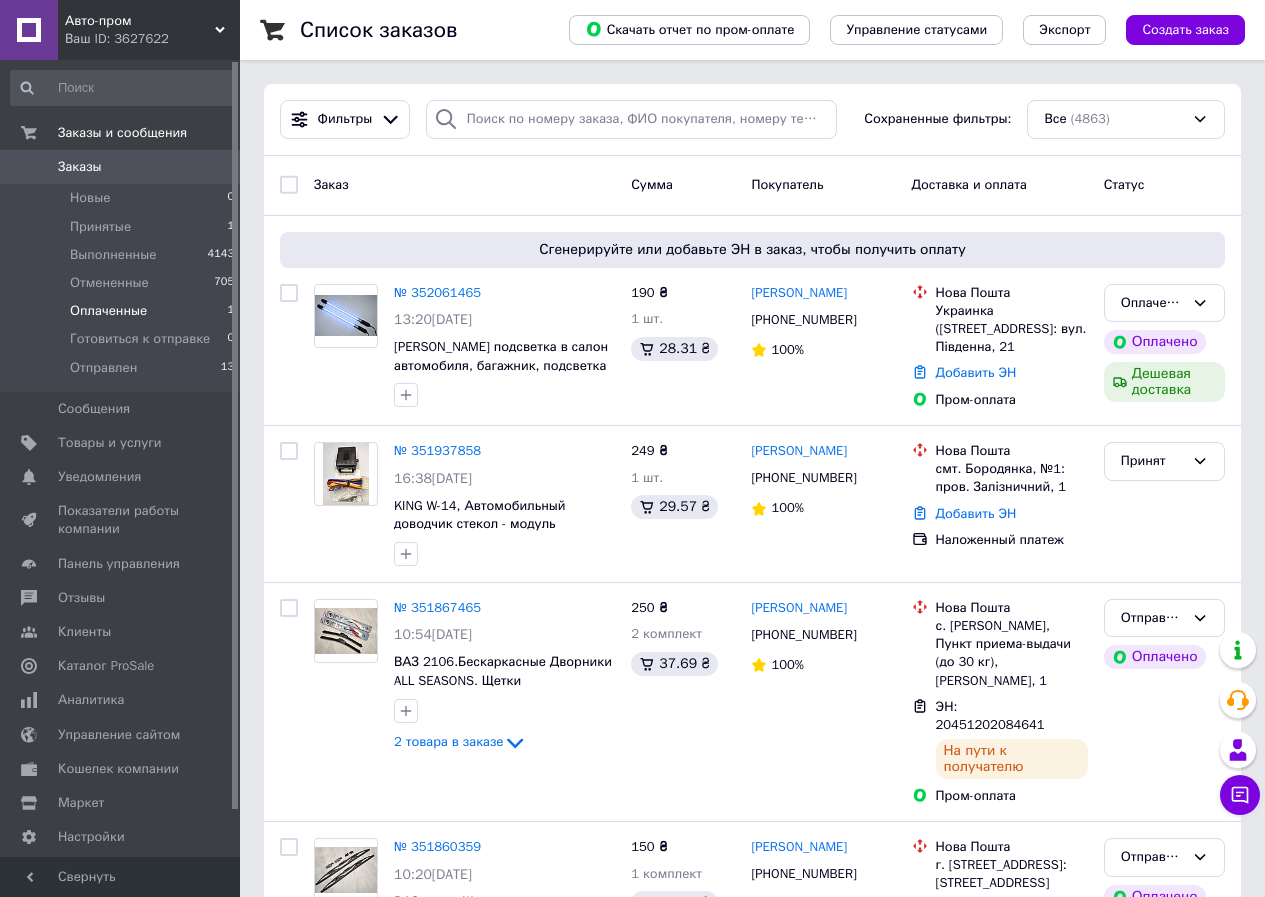 click on "Оплаченные" at bounding box center (108, 311) 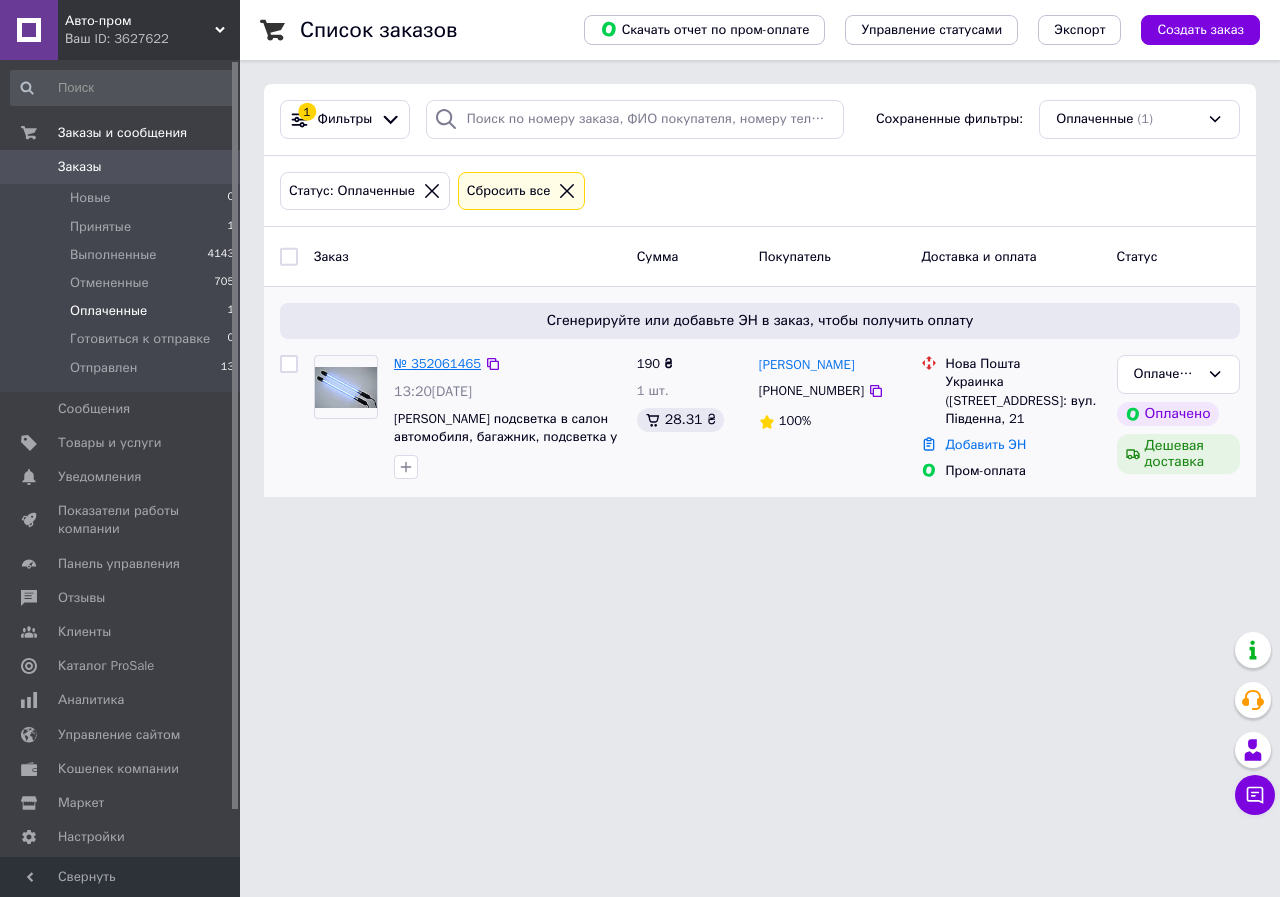 click on "№ 352061465" at bounding box center [437, 363] 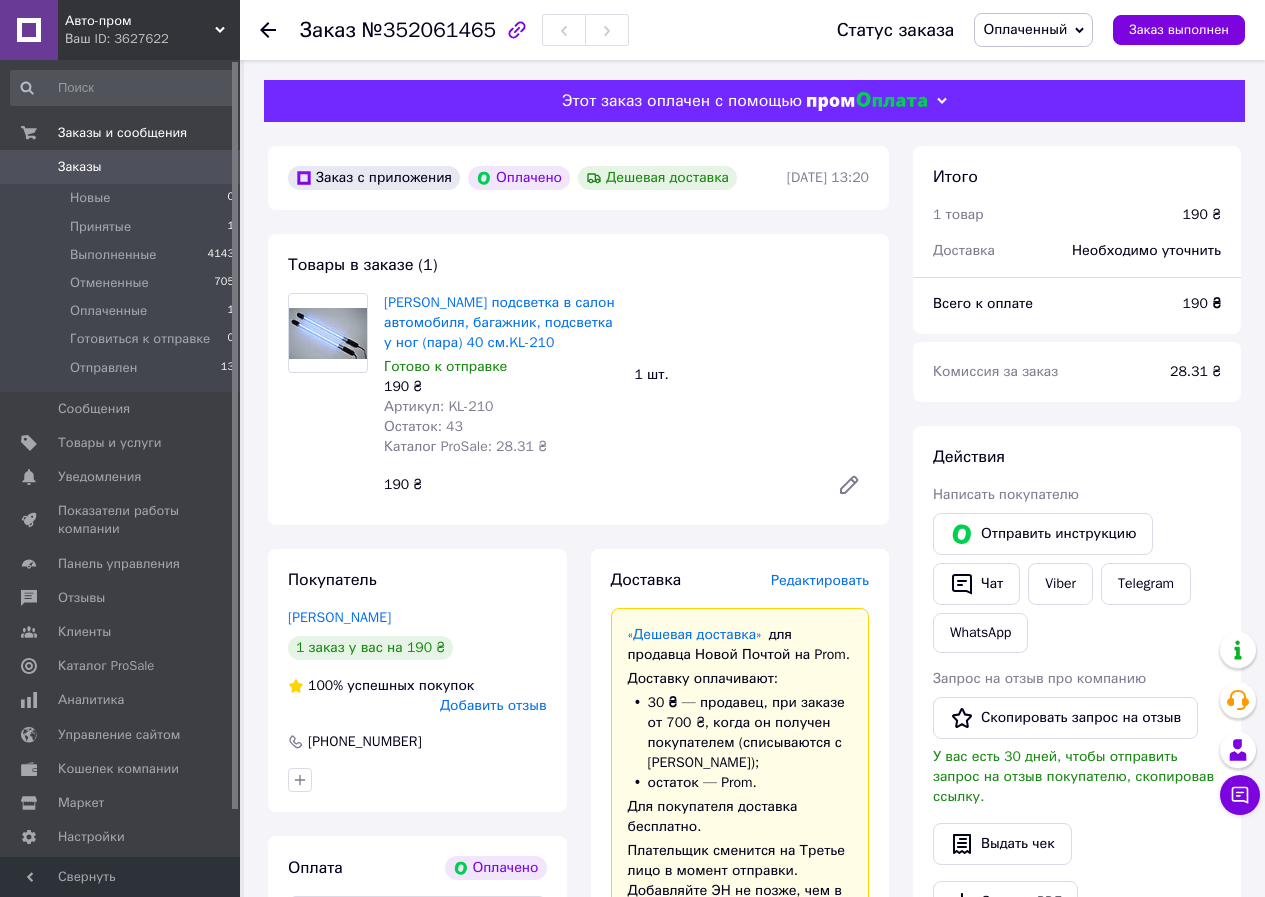 click on "Оплаченный" at bounding box center (1025, 29) 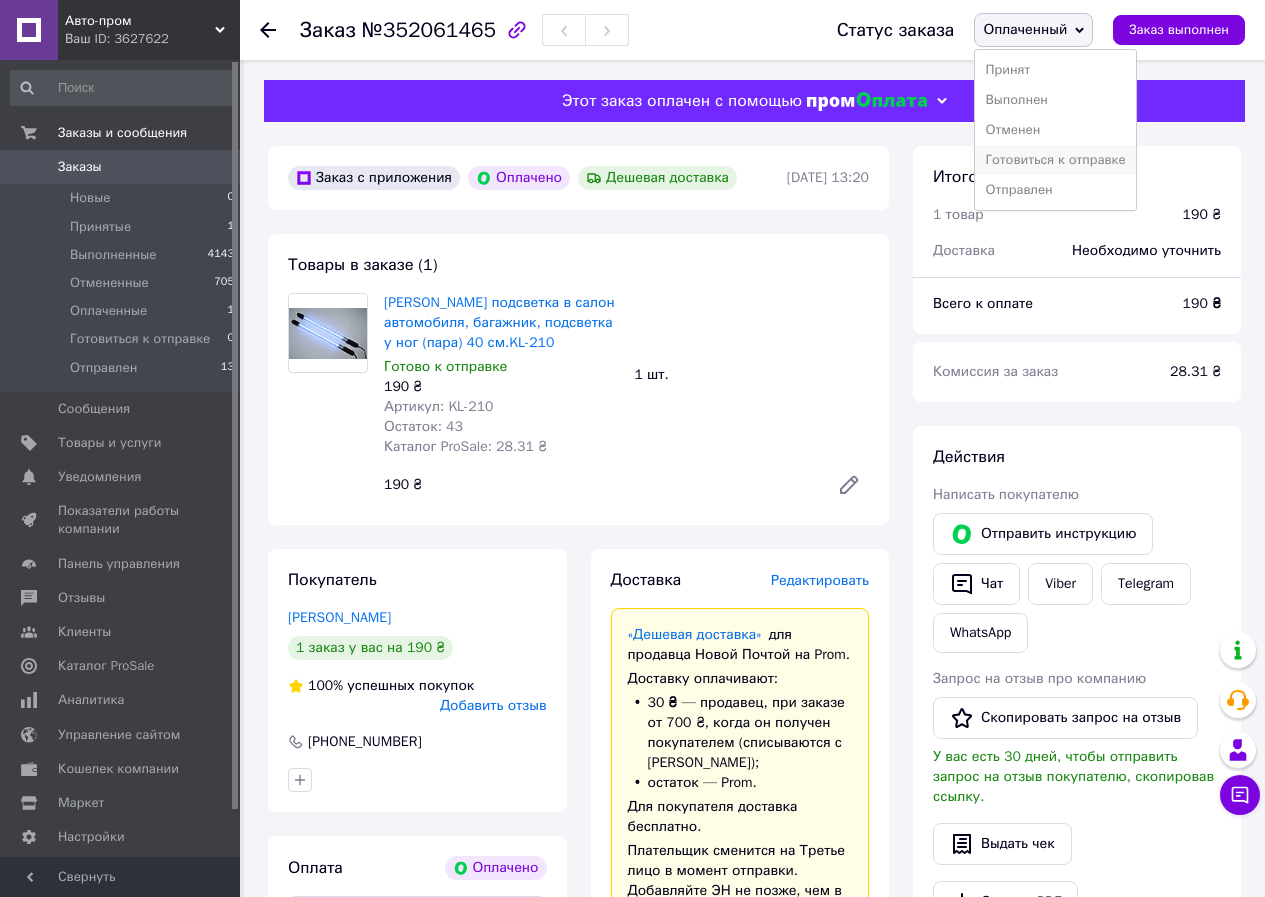 click on "Готовиться к отправке" at bounding box center (1055, 160) 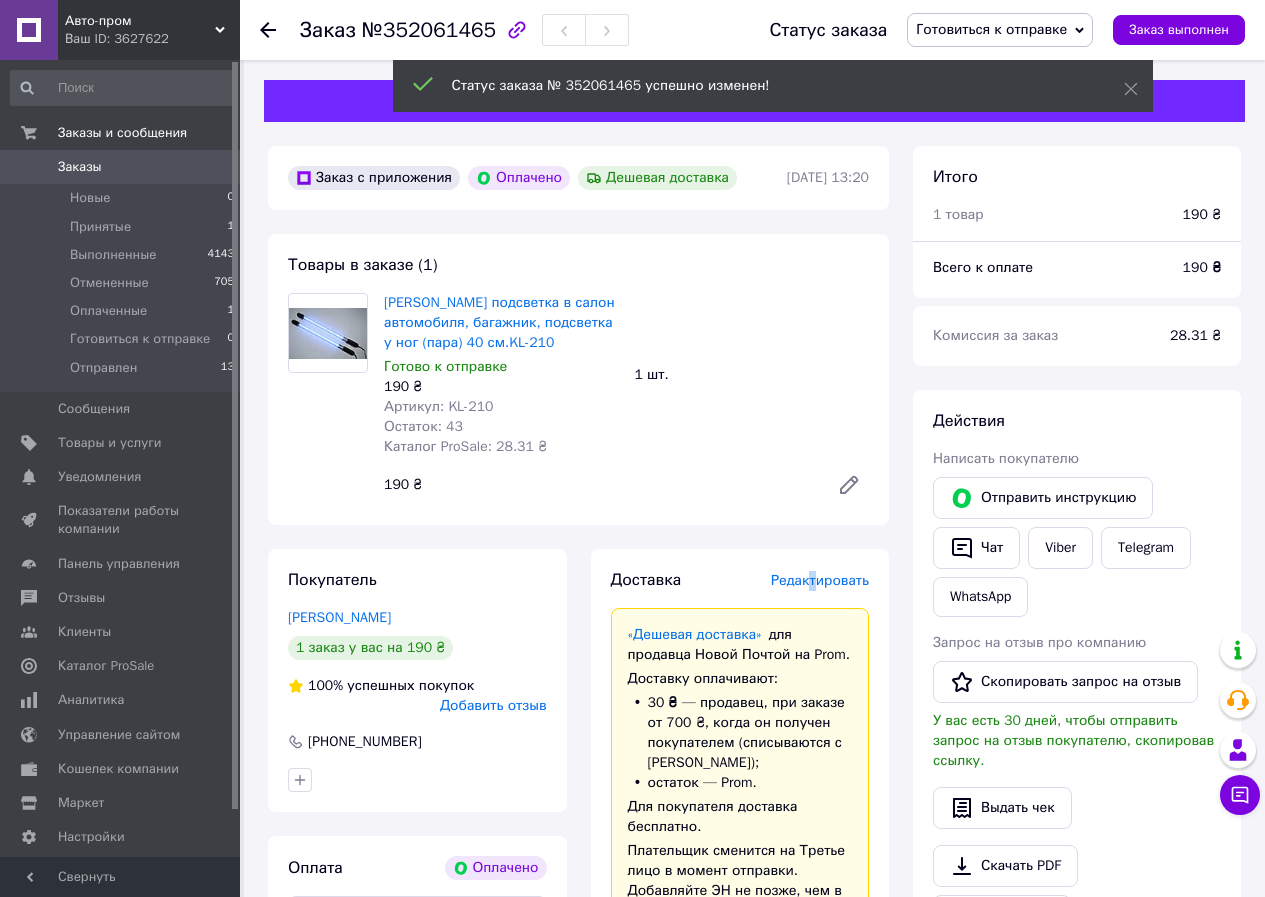 click on "Редактировать" at bounding box center (820, 580) 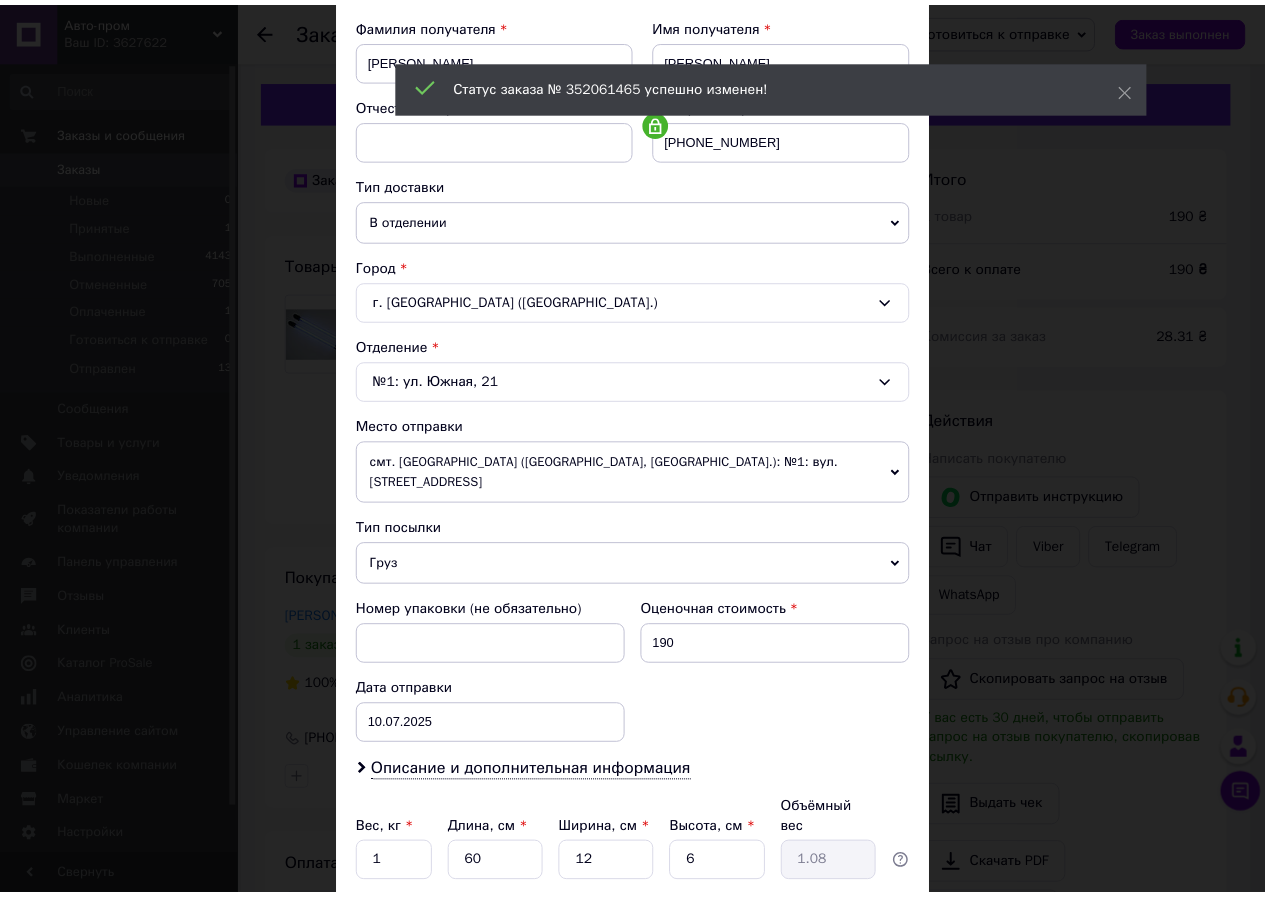 scroll, scrollTop: 431, scrollLeft: 0, axis: vertical 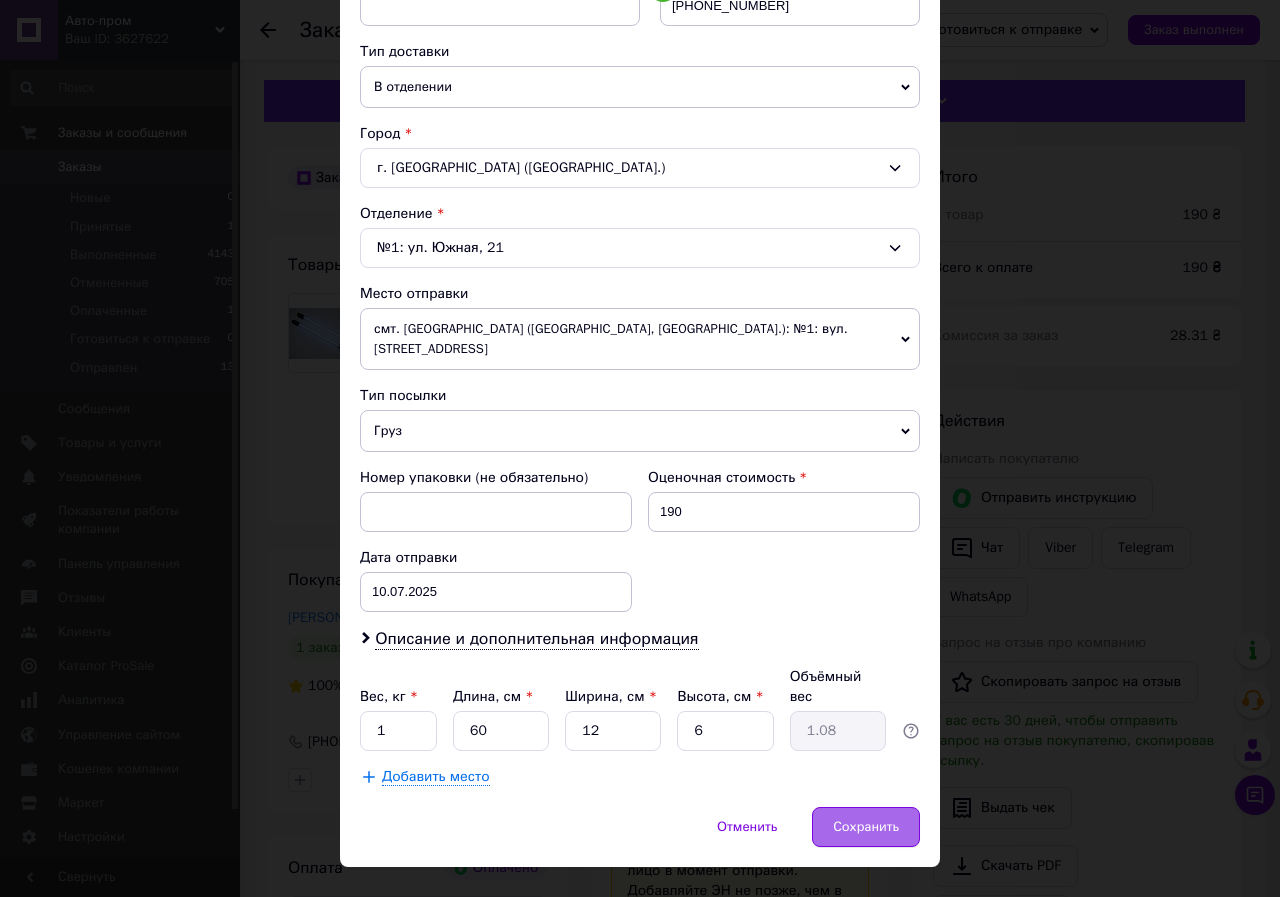 click on "Сохранить" at bounding box center [866, 827] 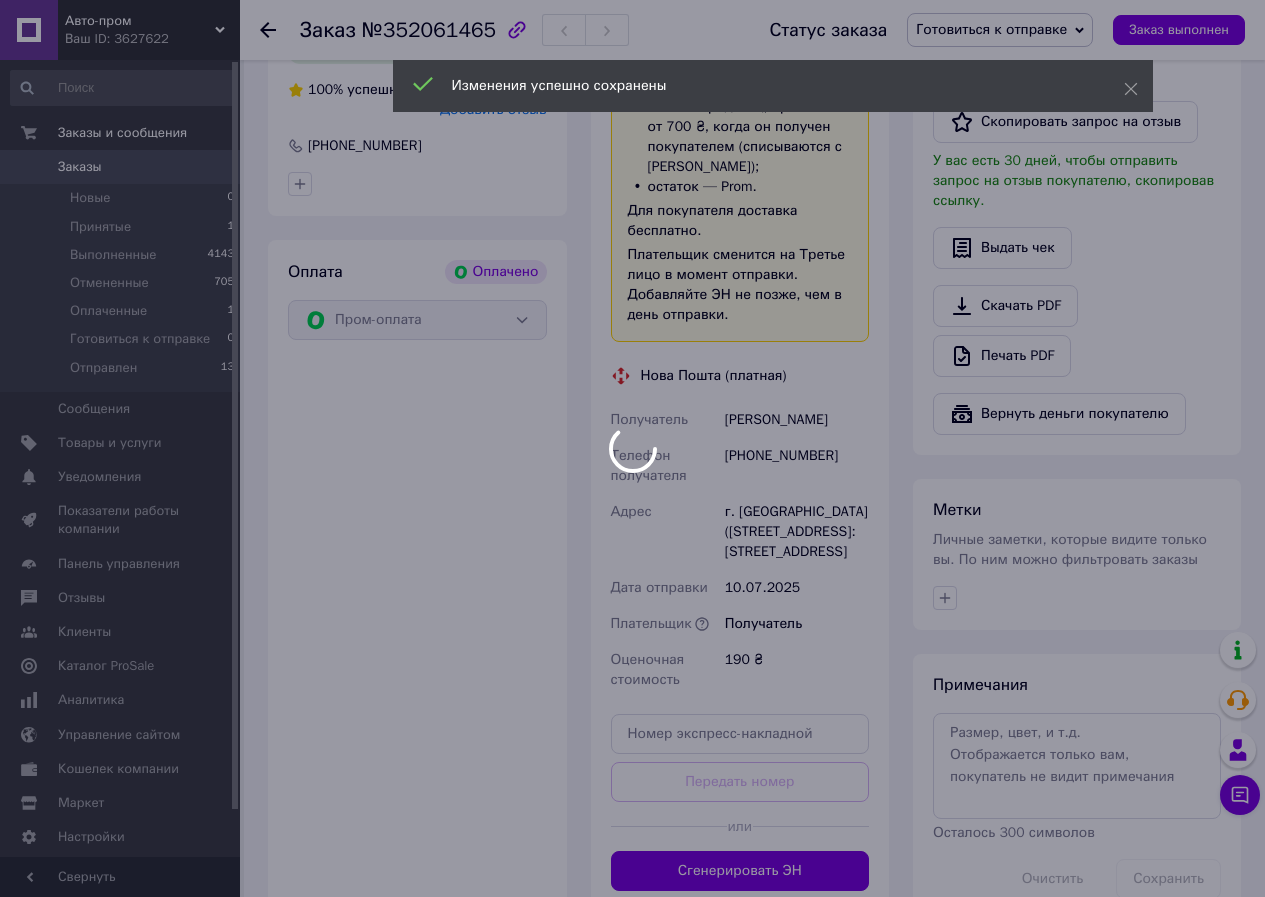 scroll, scrollTop: 800, scrollLeft: 0, axis: vertical 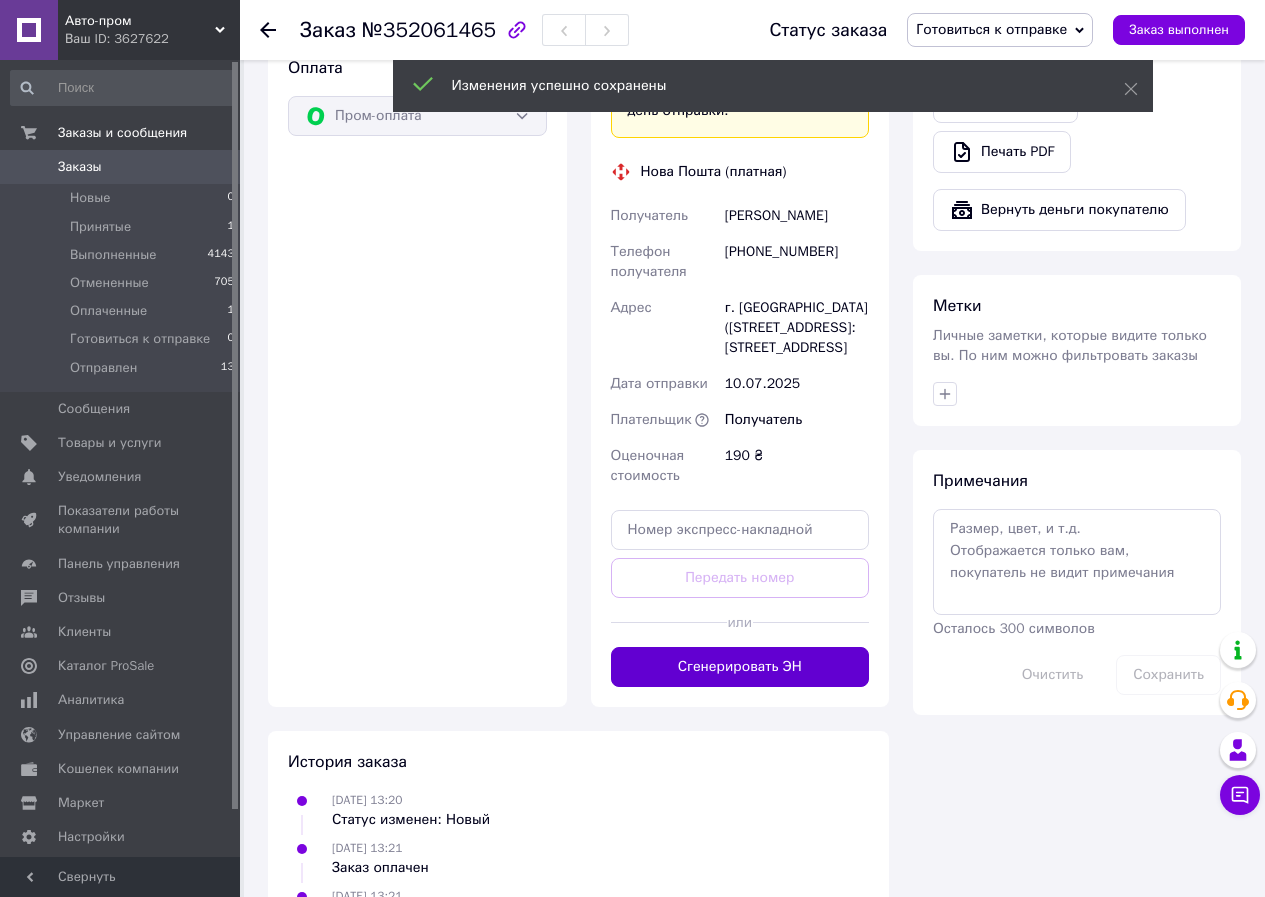click on "Сгенерировать ЭН" at bounding box center [740, 667] 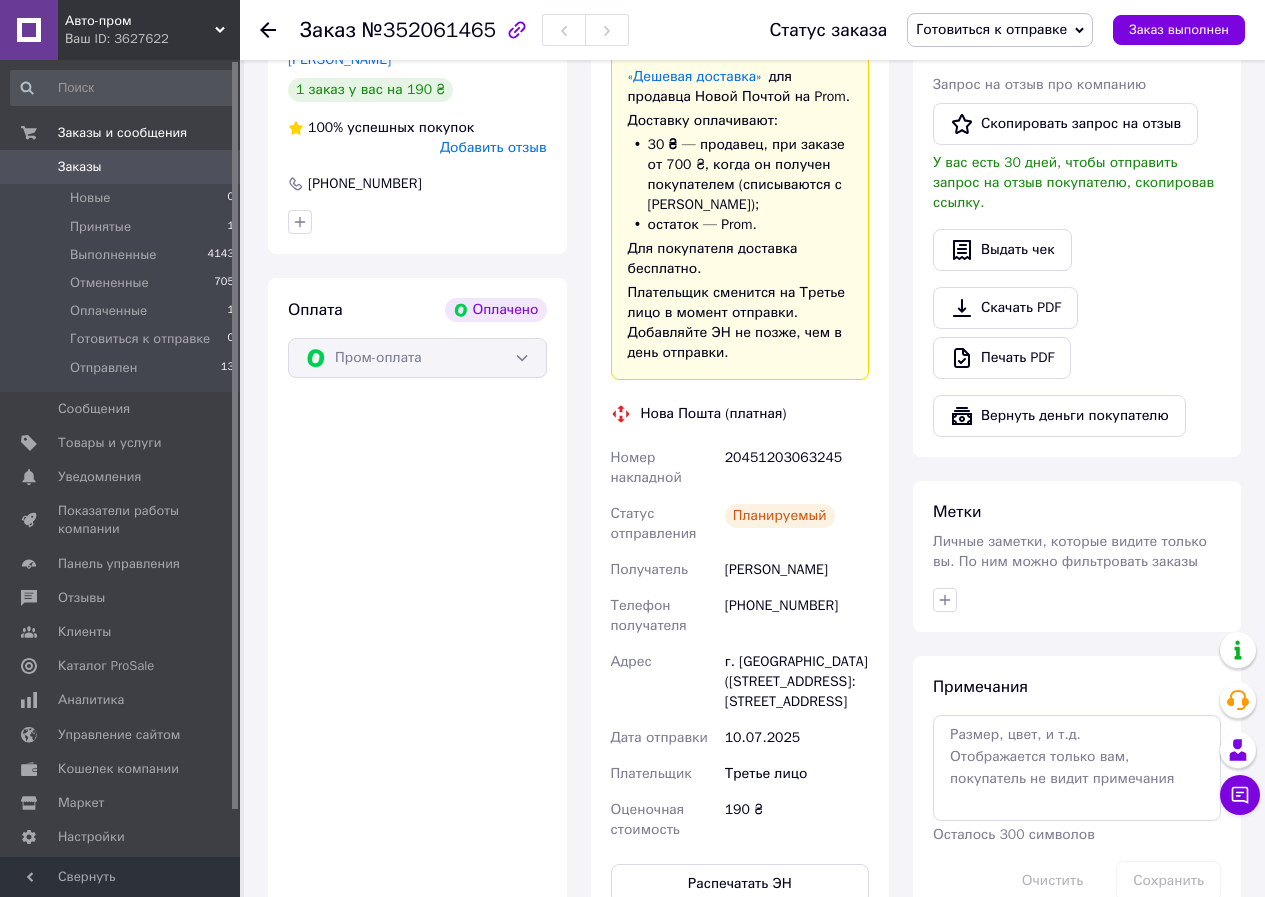 scroll, scrollTop: 500, scrollLeft: 0, axis: vertical 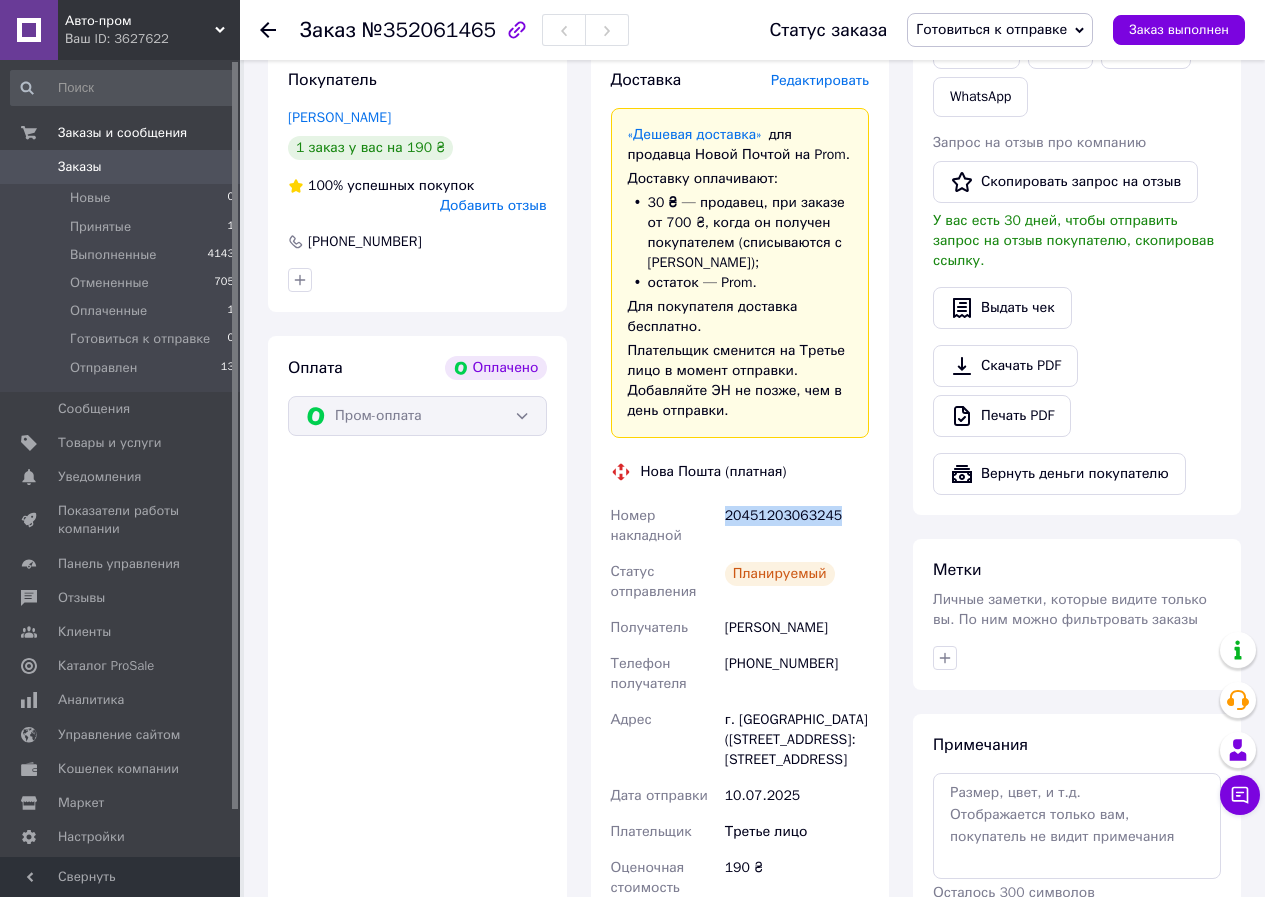 drag, startPoint x: 835, startPoint y: 519, endPoint x: 726, endPoint y: 520, distance: 109.004585 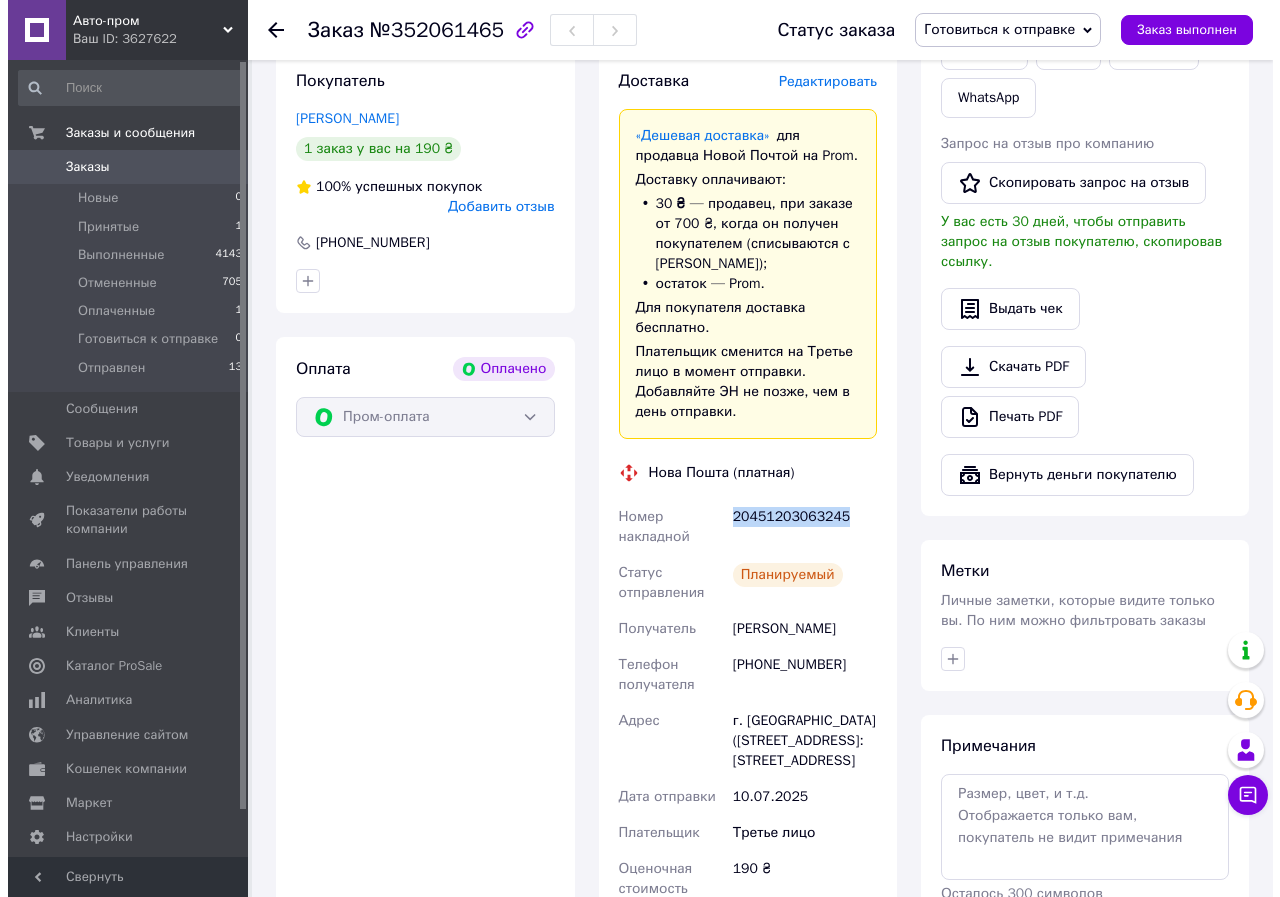scroll, scrollTop: 0, scrollLeft: 0, axis: both 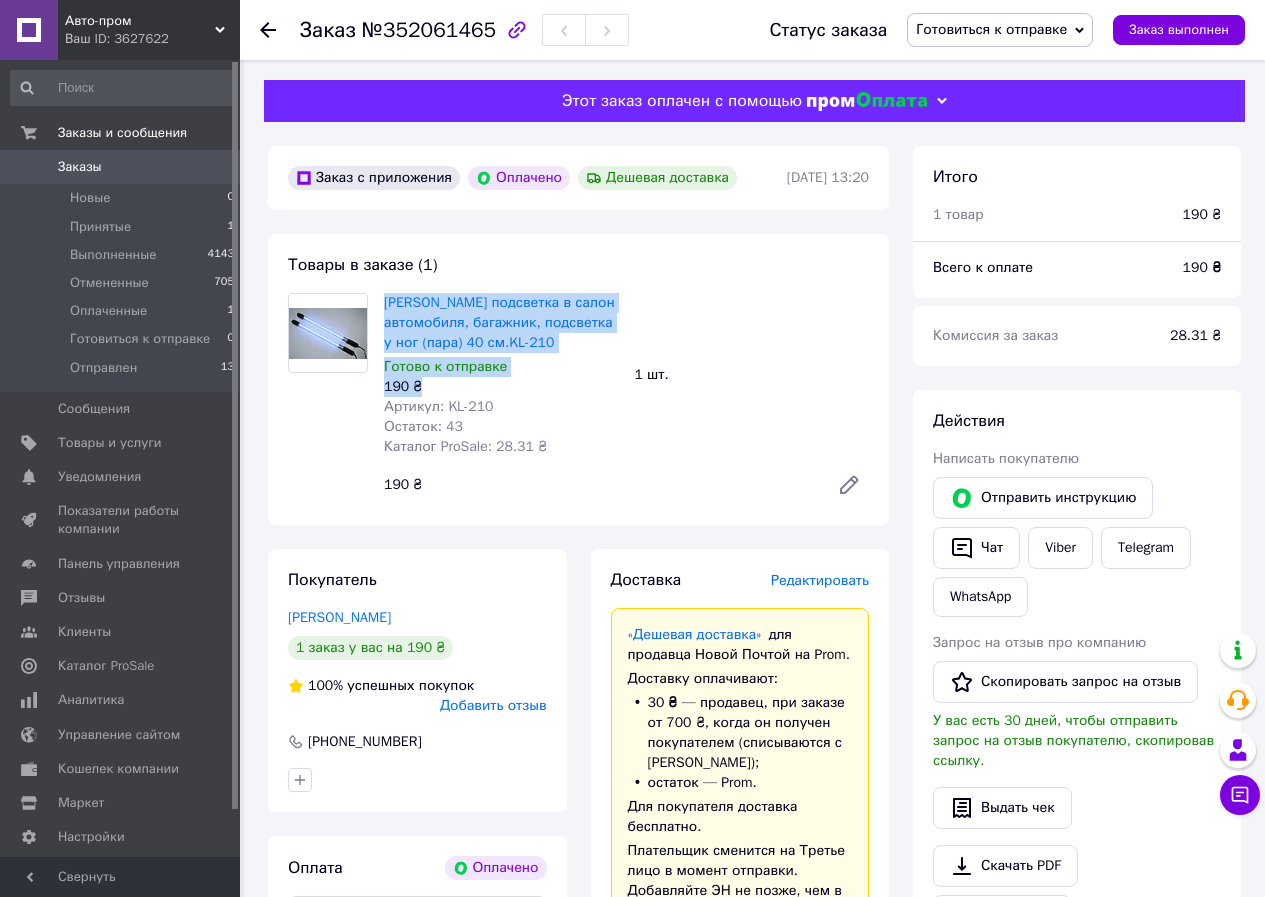 drag, startPoint x: 433, startPoint y: 386, endPoint x: 377, endPoint y: 307, distance: 96.83491 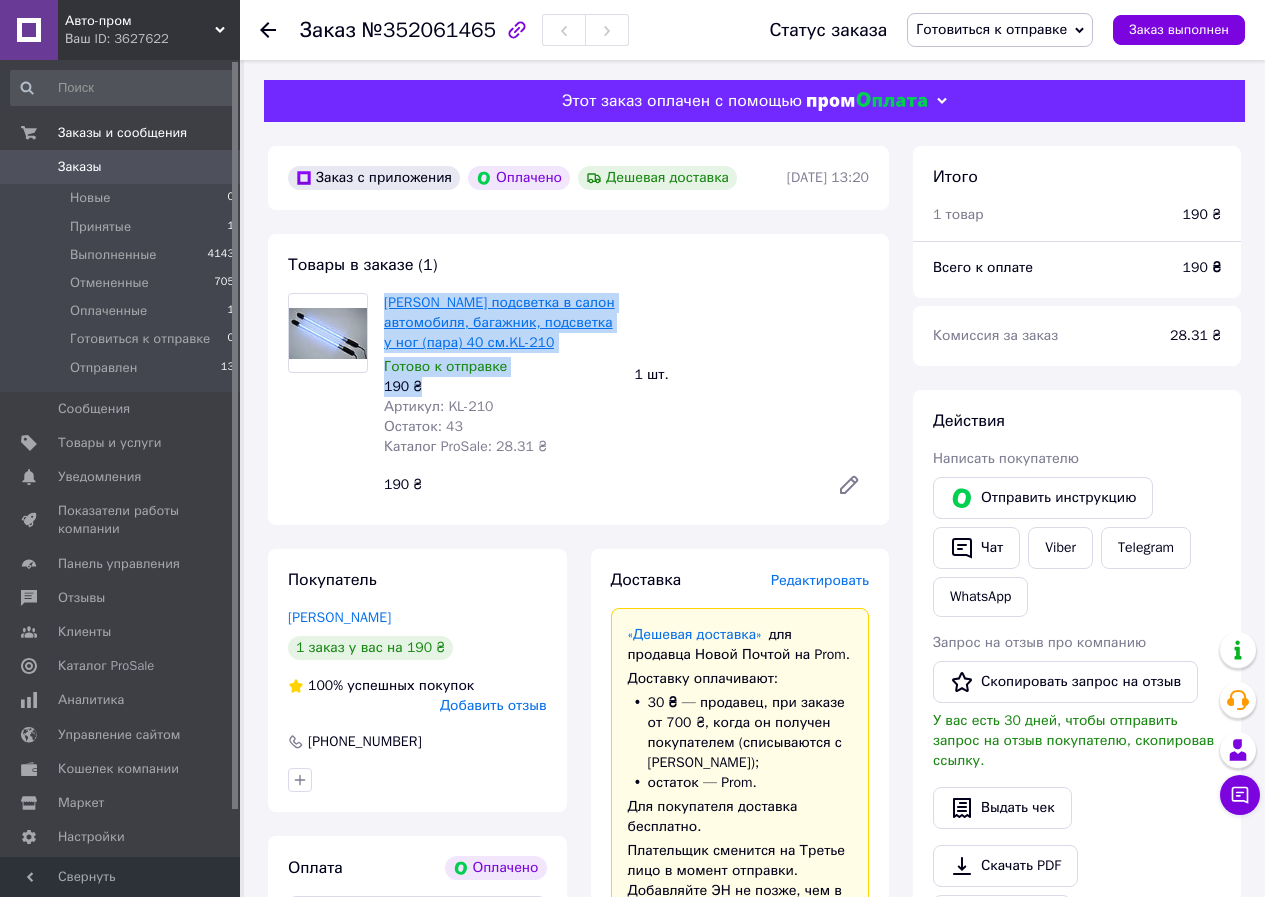 copy on "Неоновая подсветка в салон автомобиля, багажник, подсветка у ног  (пара) 40 см.KL-210 Готово к отправке 190 ₴" 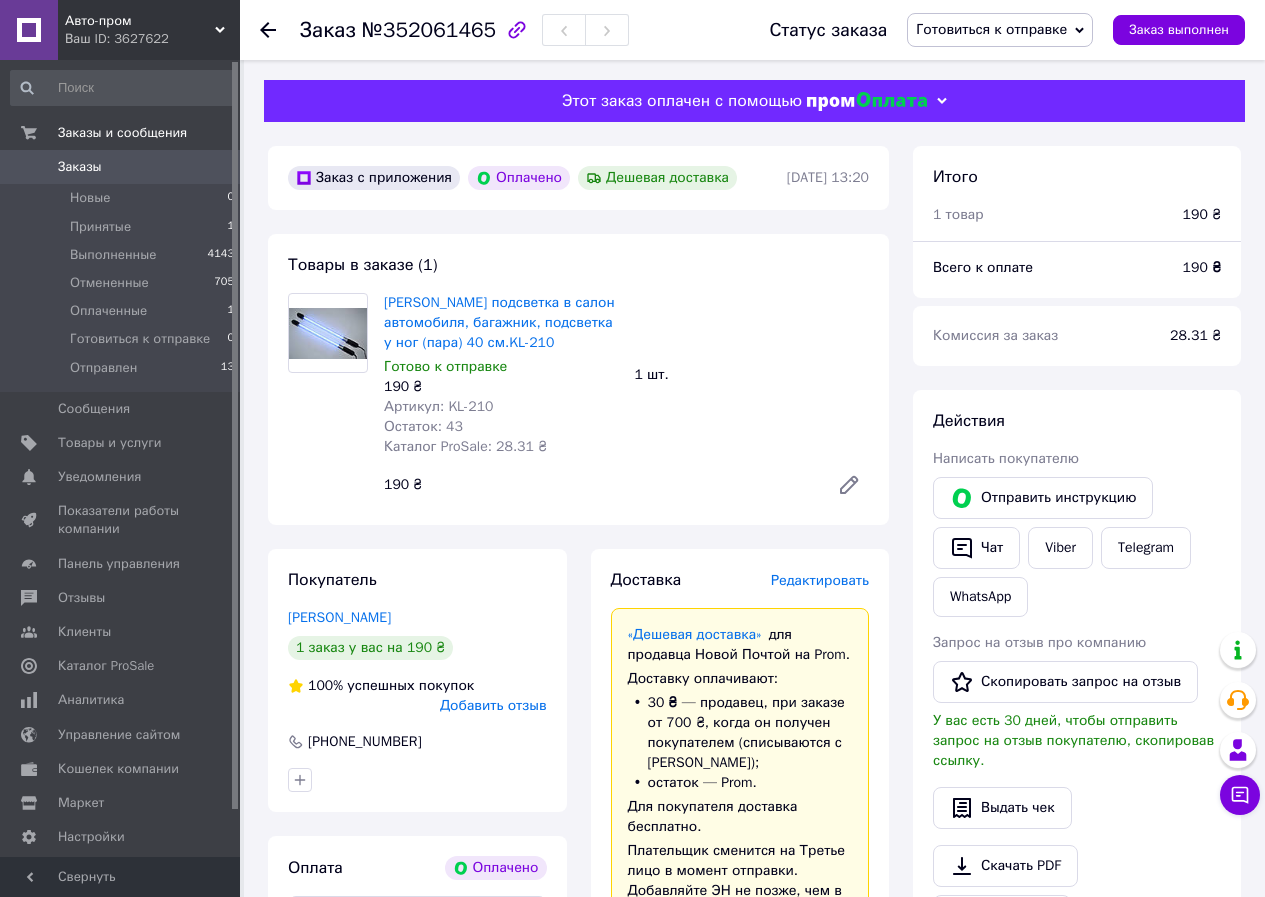 click on "190 ₴" at bounding box center [598, 485] 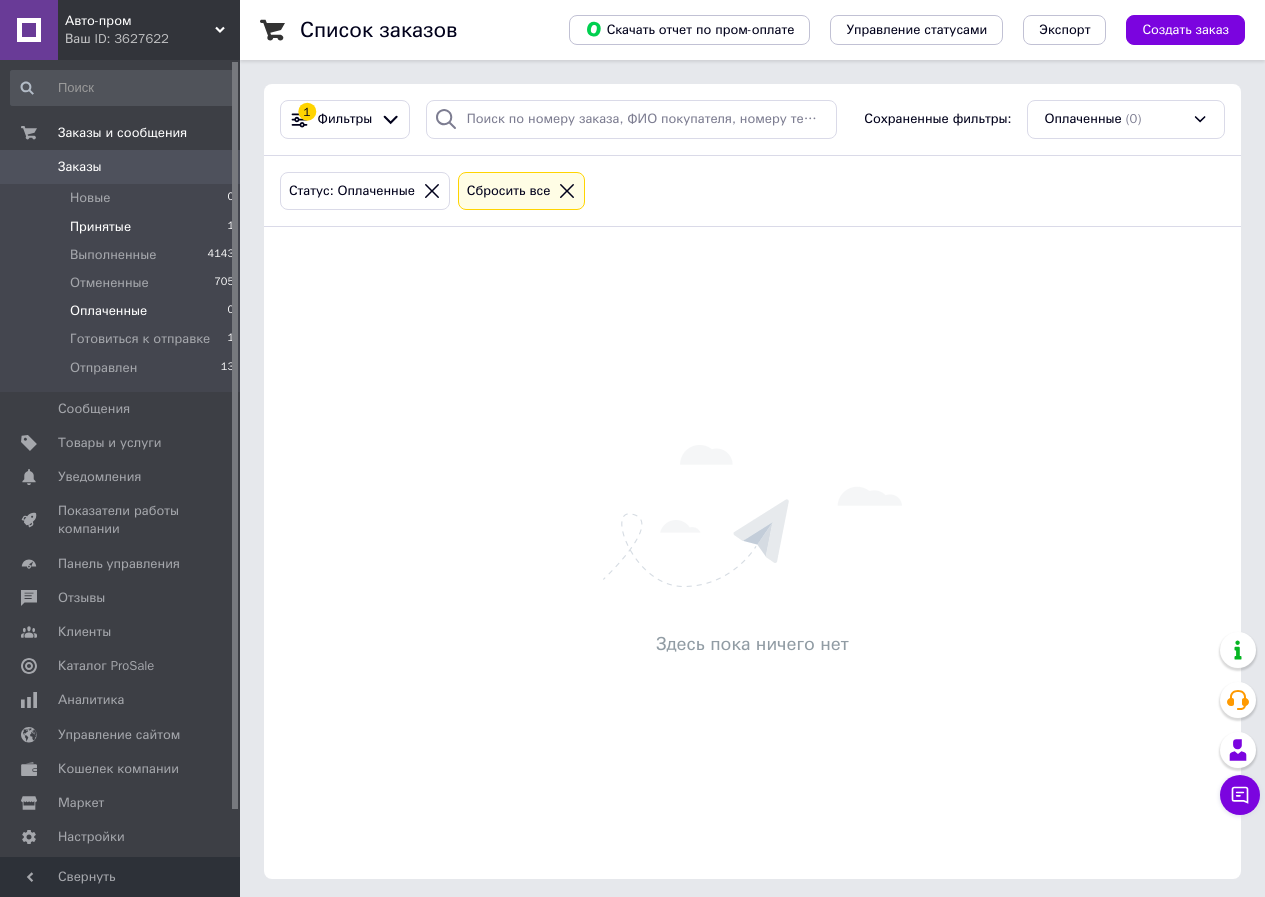 click on "Принятые 1" at bounding box center (123, 227) 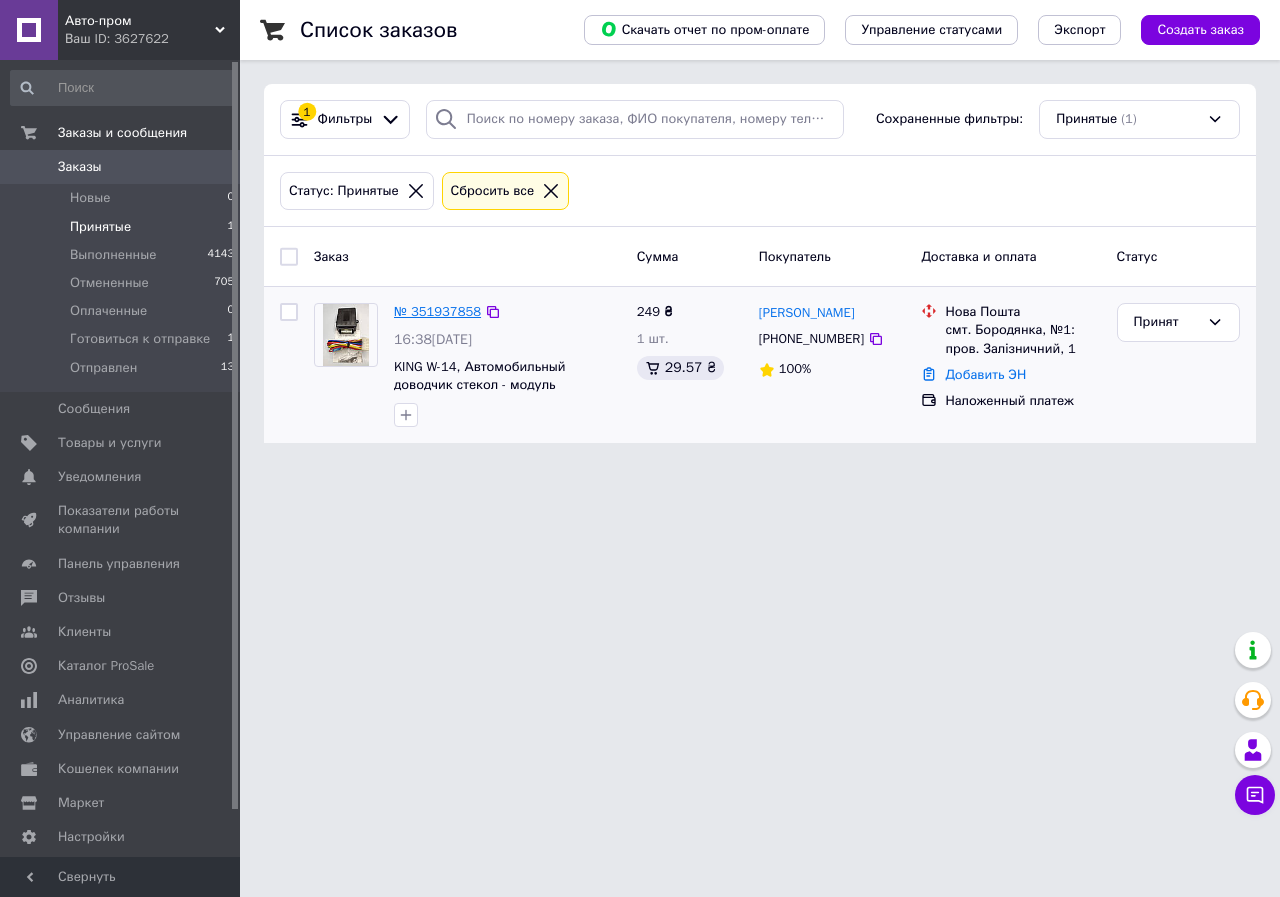 click on "№ 351937858" at bounding box center (437, 311) 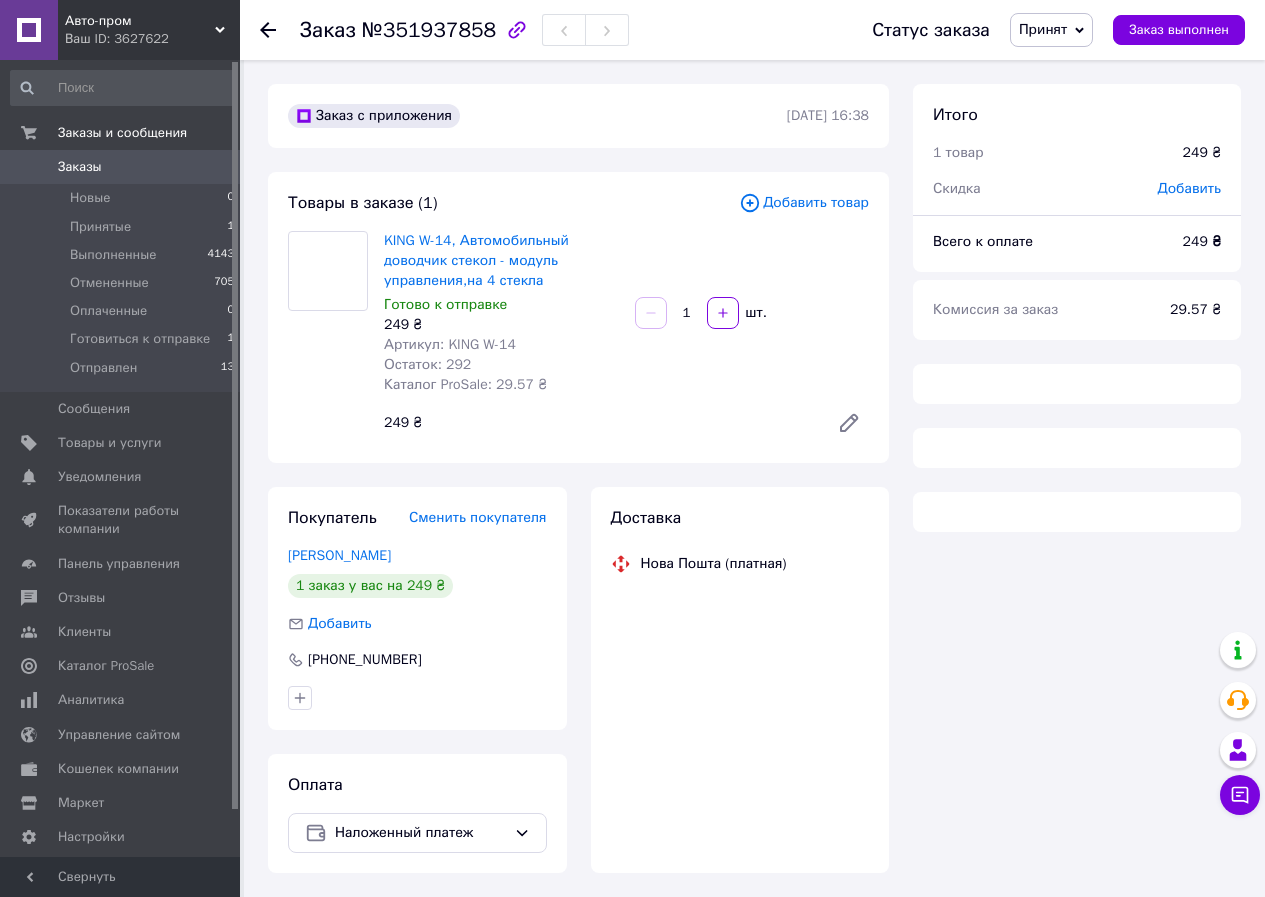 click on "Принят" at bounding box center [1051, 30] 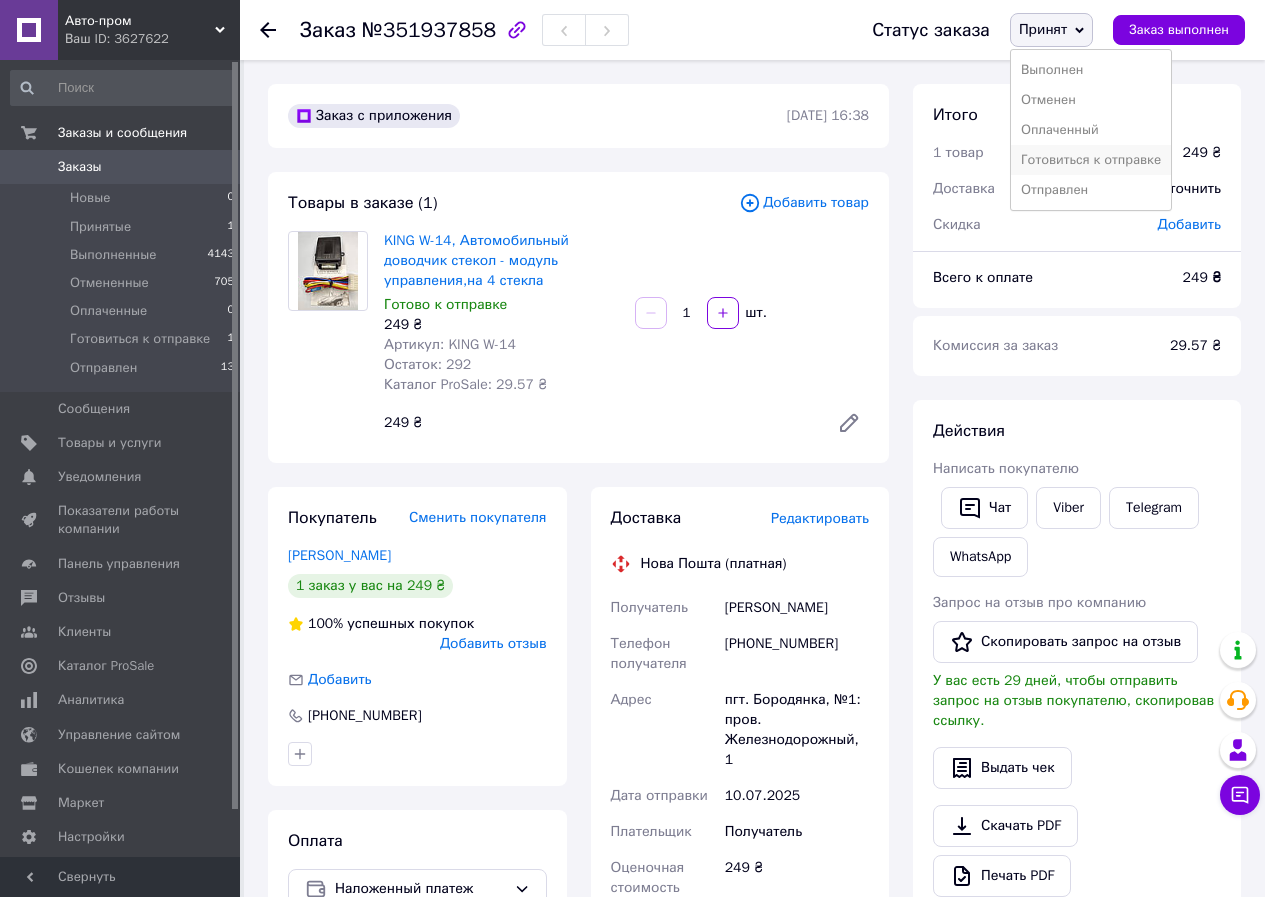 click on "Готовиться к отправке" at bounding box center [1091, 160] 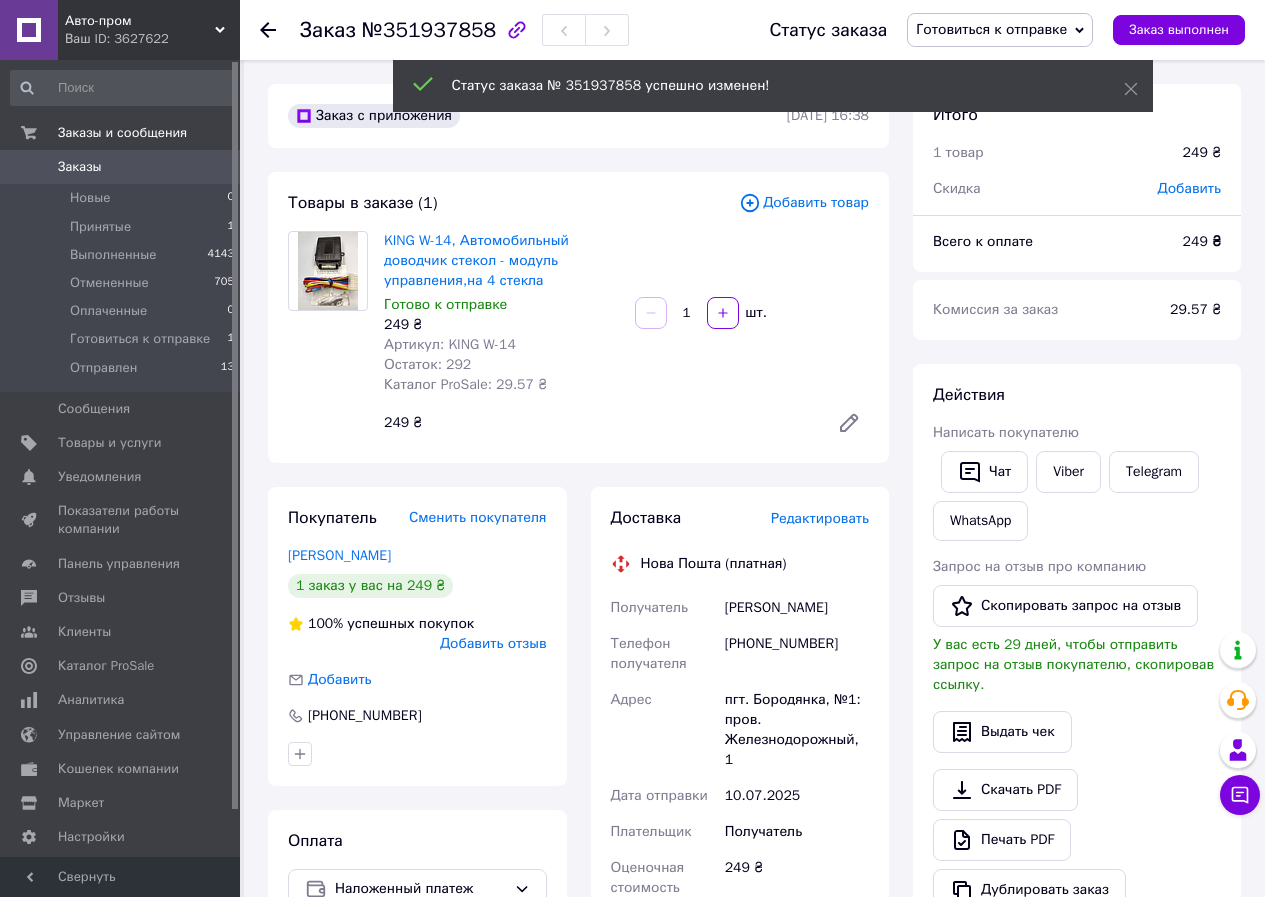 click on "Редактировать" at bounding box center [820, 518] 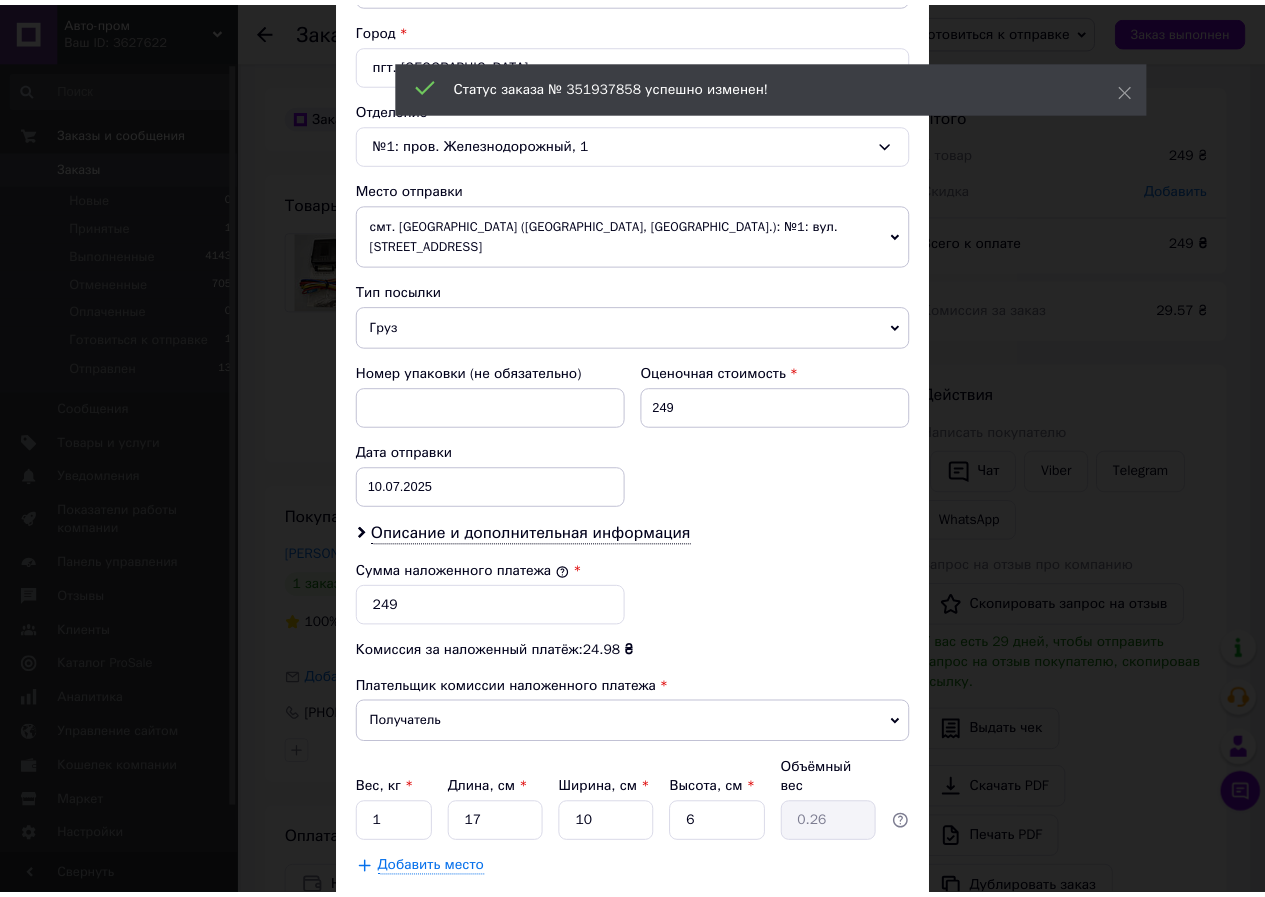 scroll, scrollTop: 629, scrollLeft: 0, axis: vertical 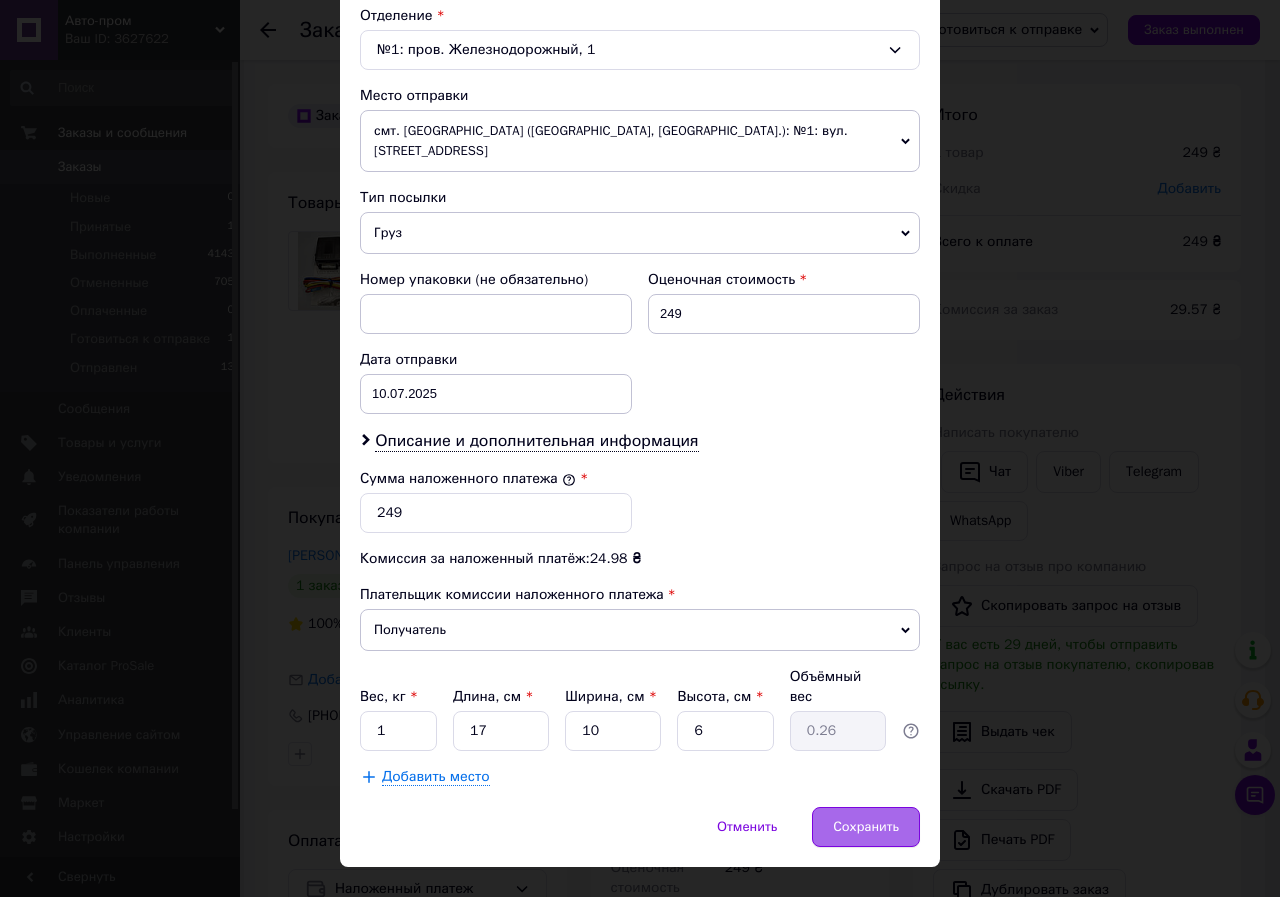 click on "Сохранить" at bounding box center [866, 827] 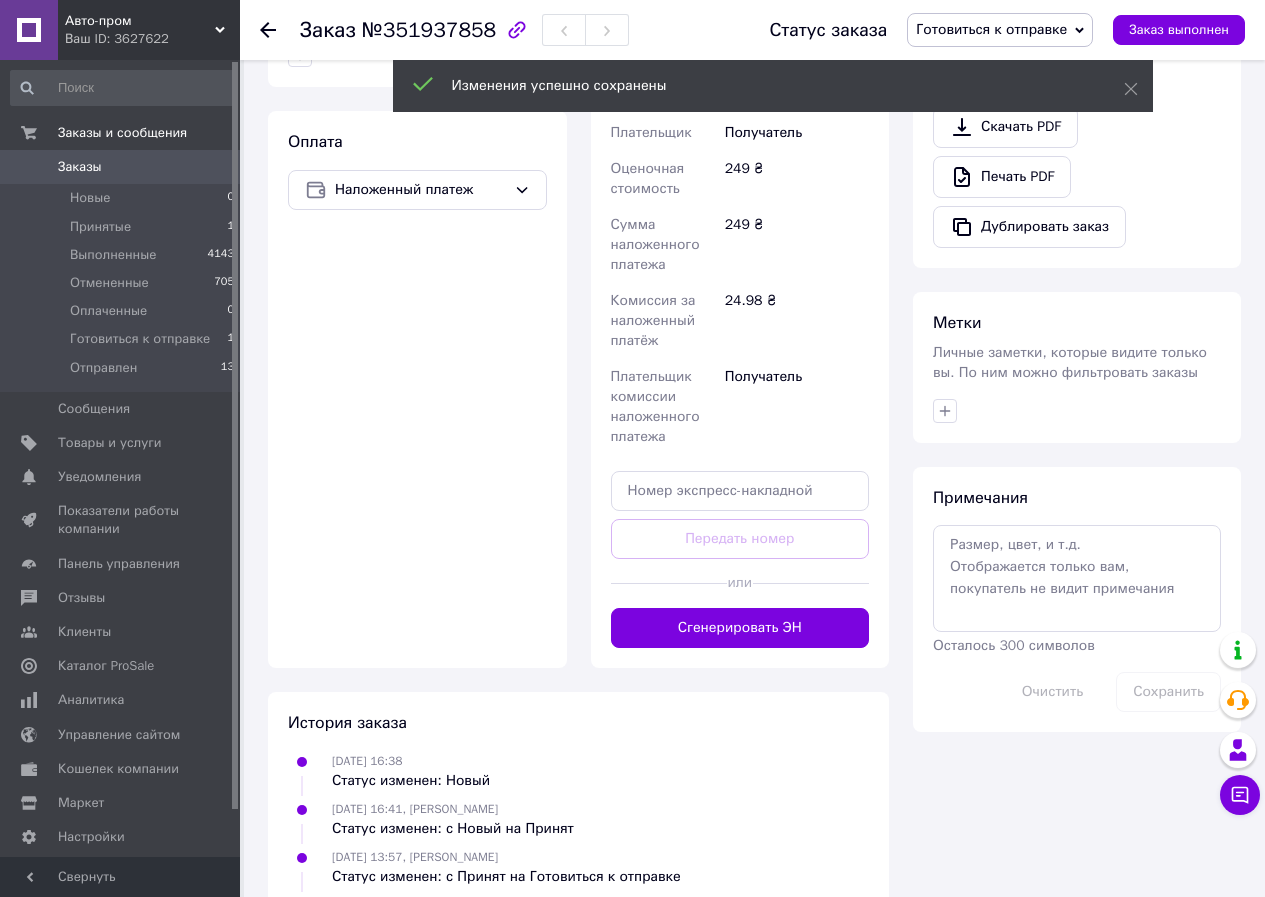scroll, scrollTop: 700, scrollLeft: 0, axis: vertical 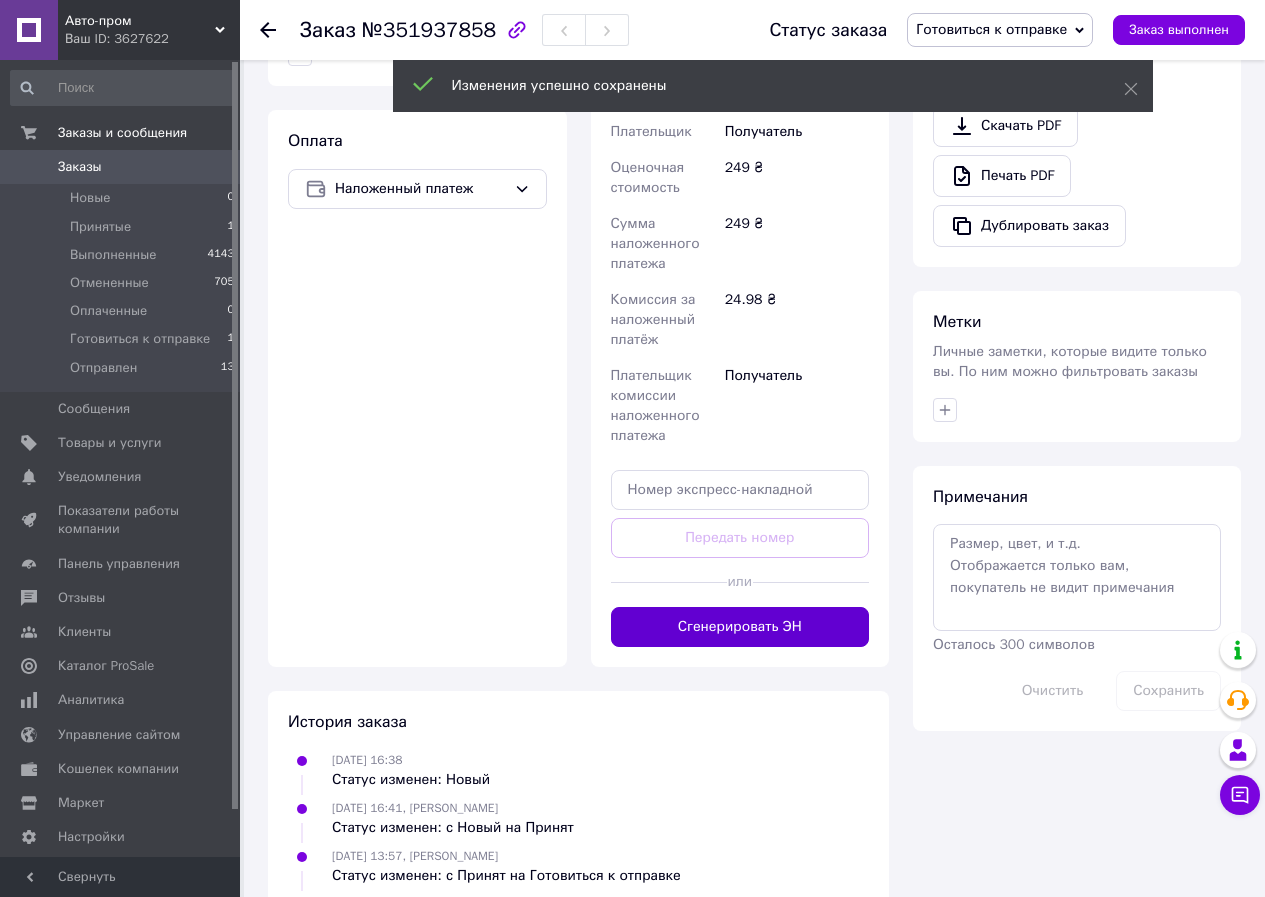 click on "Сгенерировать ЭН" at bounding box center (740, 627) 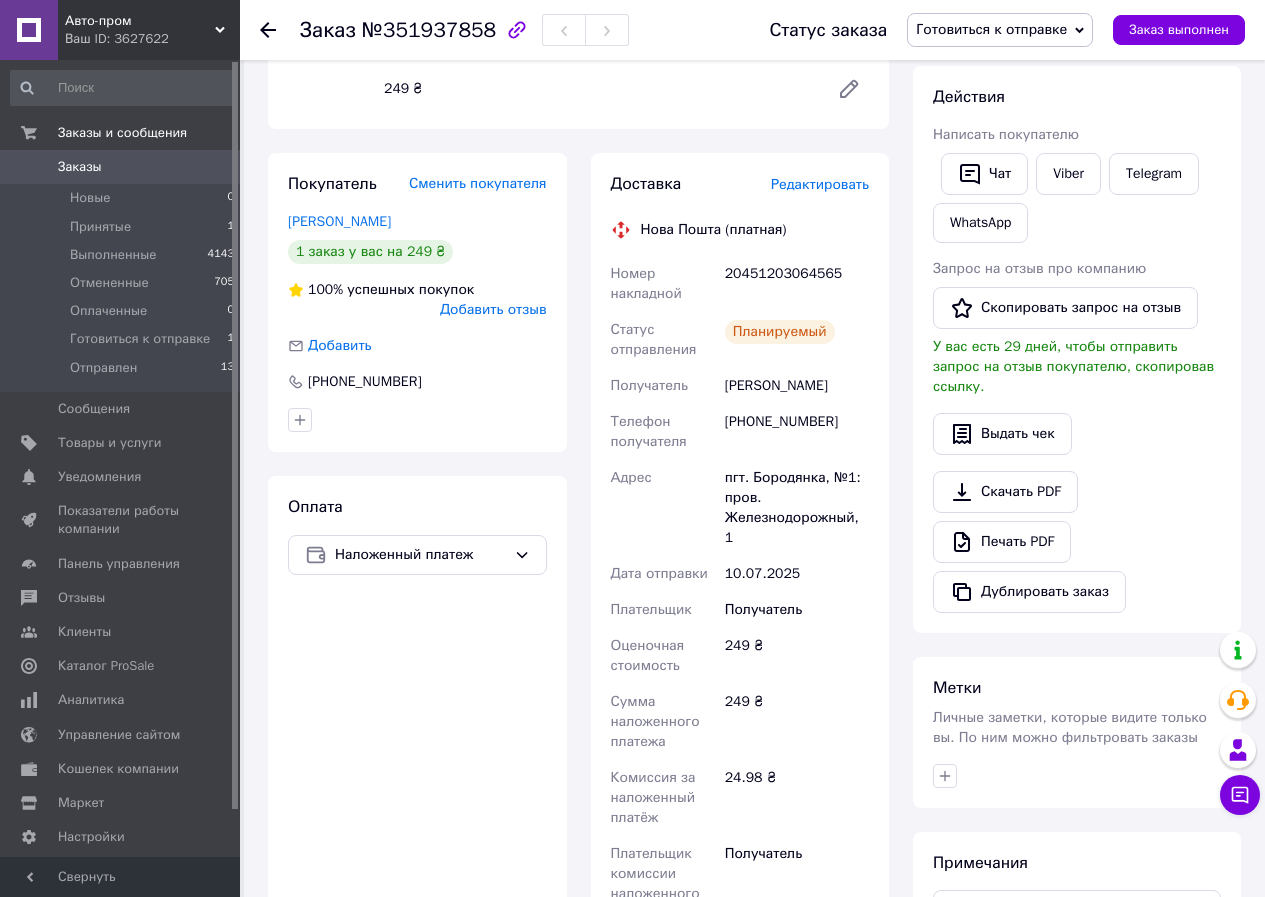 scroll, scrollTop: 300, scrollLeft: 0, axis: vertical 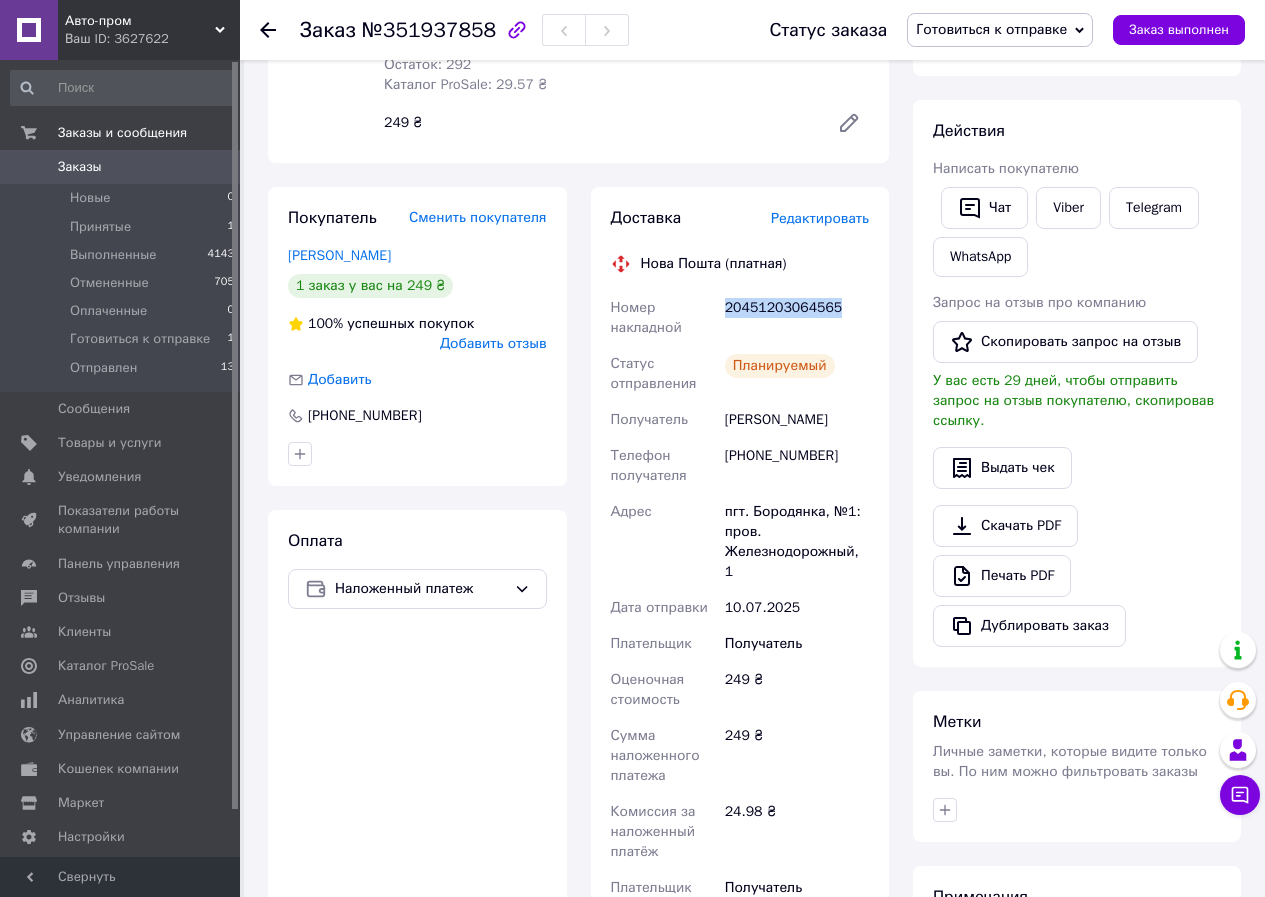 drag, startPoint x: 833, startPoint y: 311, endPoint x: 726, endPoint y: 317, distance: 107.16809 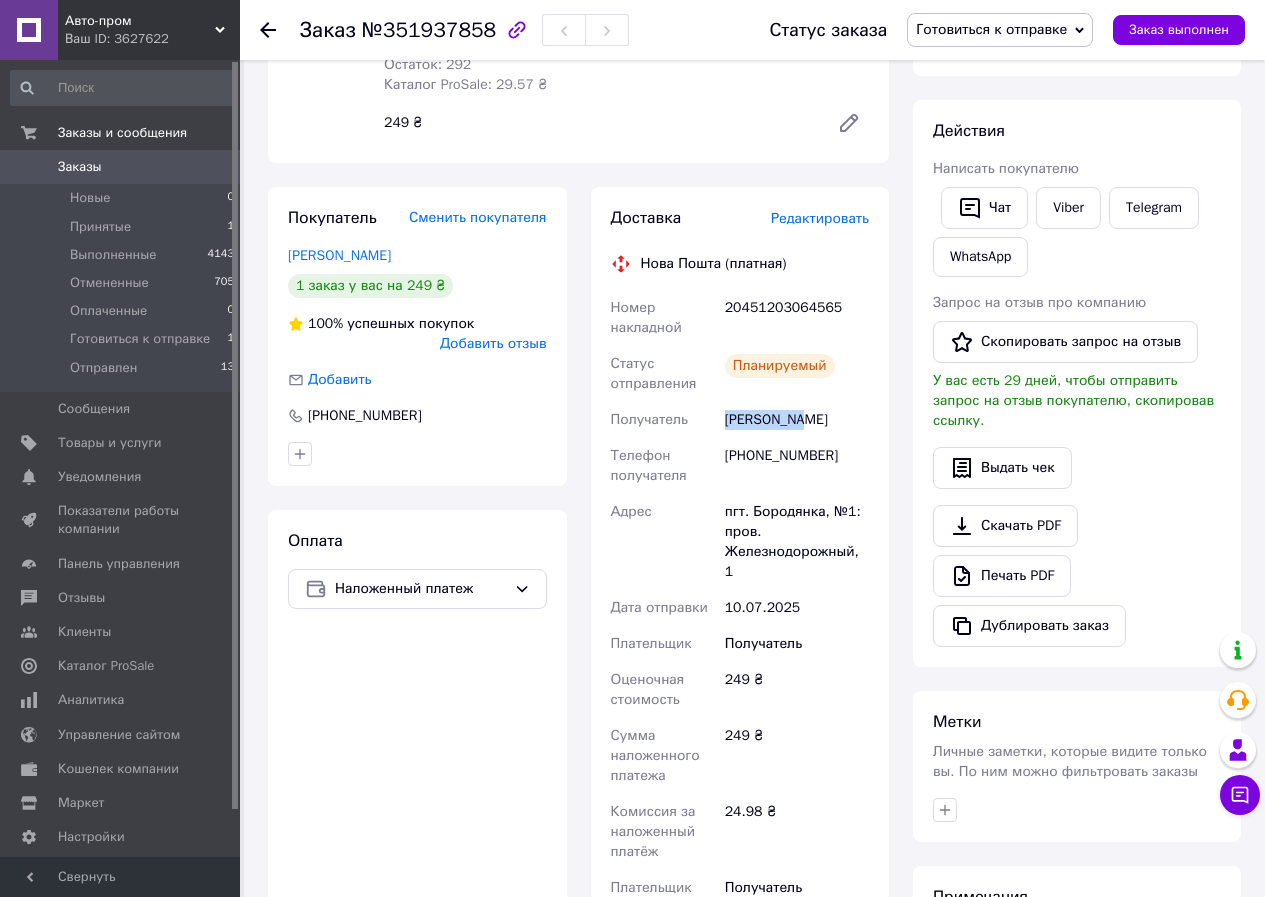 drag, startPoint x: 812, startPoint y: 424, endPoint x: 726, endPoint y: 428, distance: 86.09297 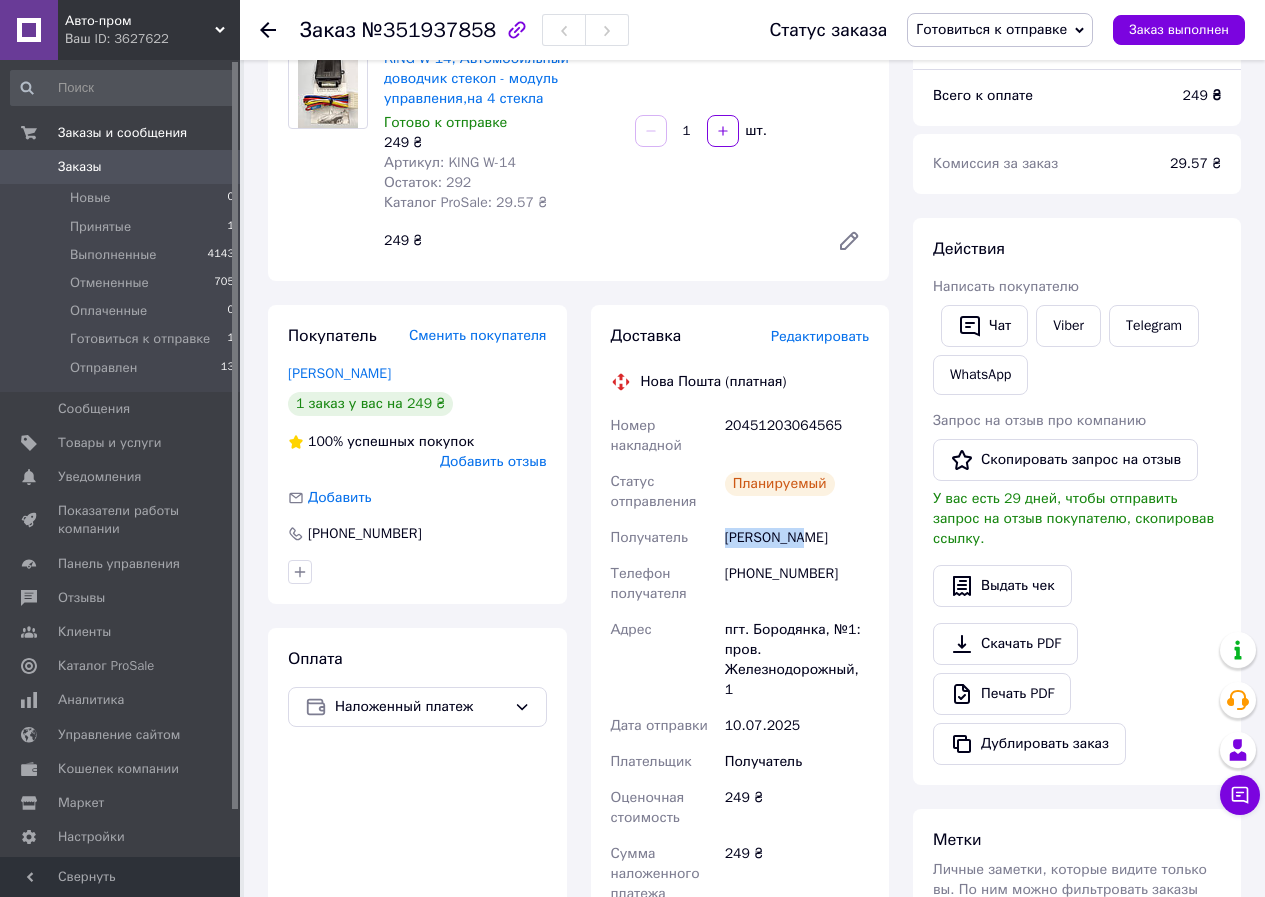 scroll, scrollTop: 0, scrollLeft: 0, axis: both 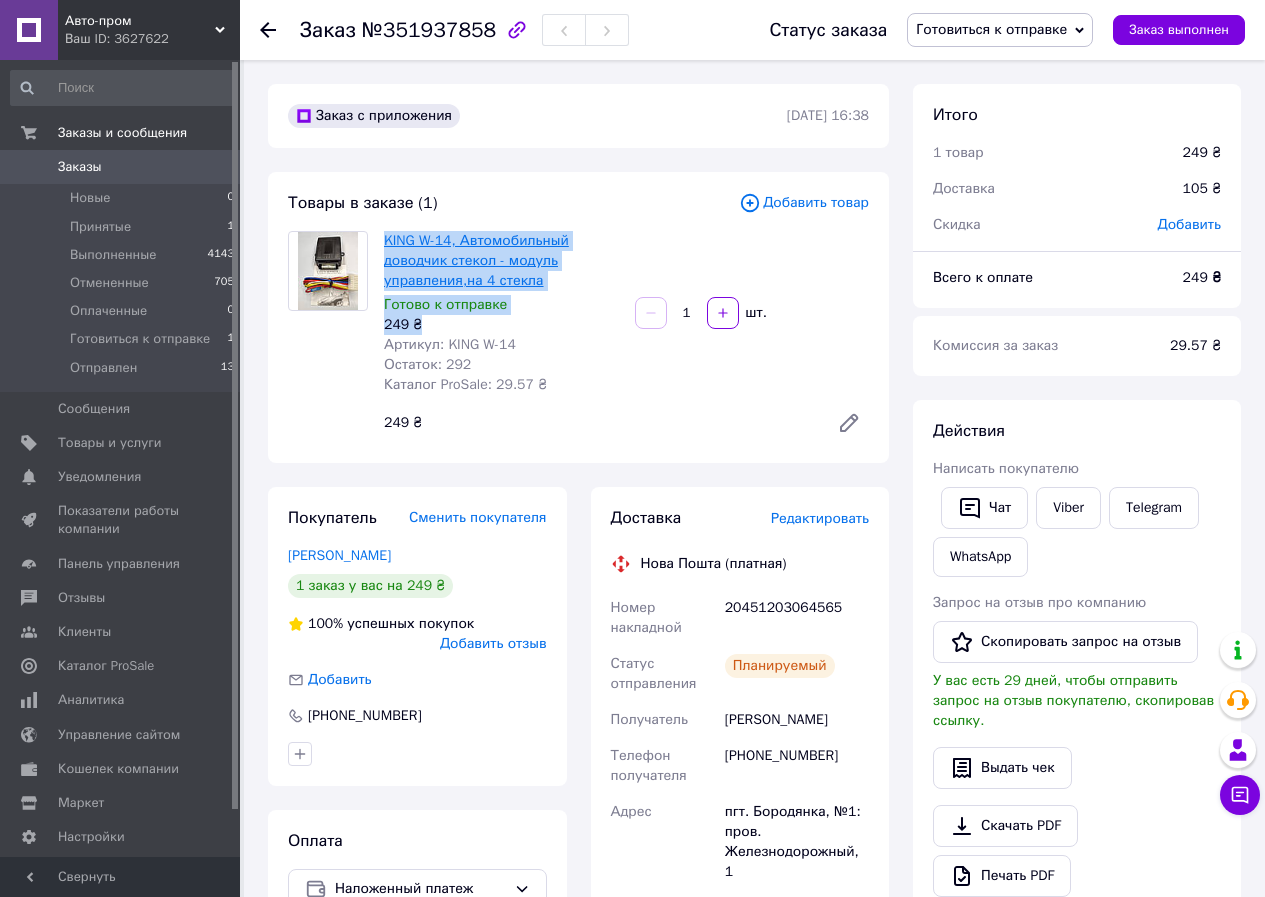 drag, startPoint x: 423, startPoint y: 323, endPoint x: 385, endPoint y: 238, distance: 93.10747 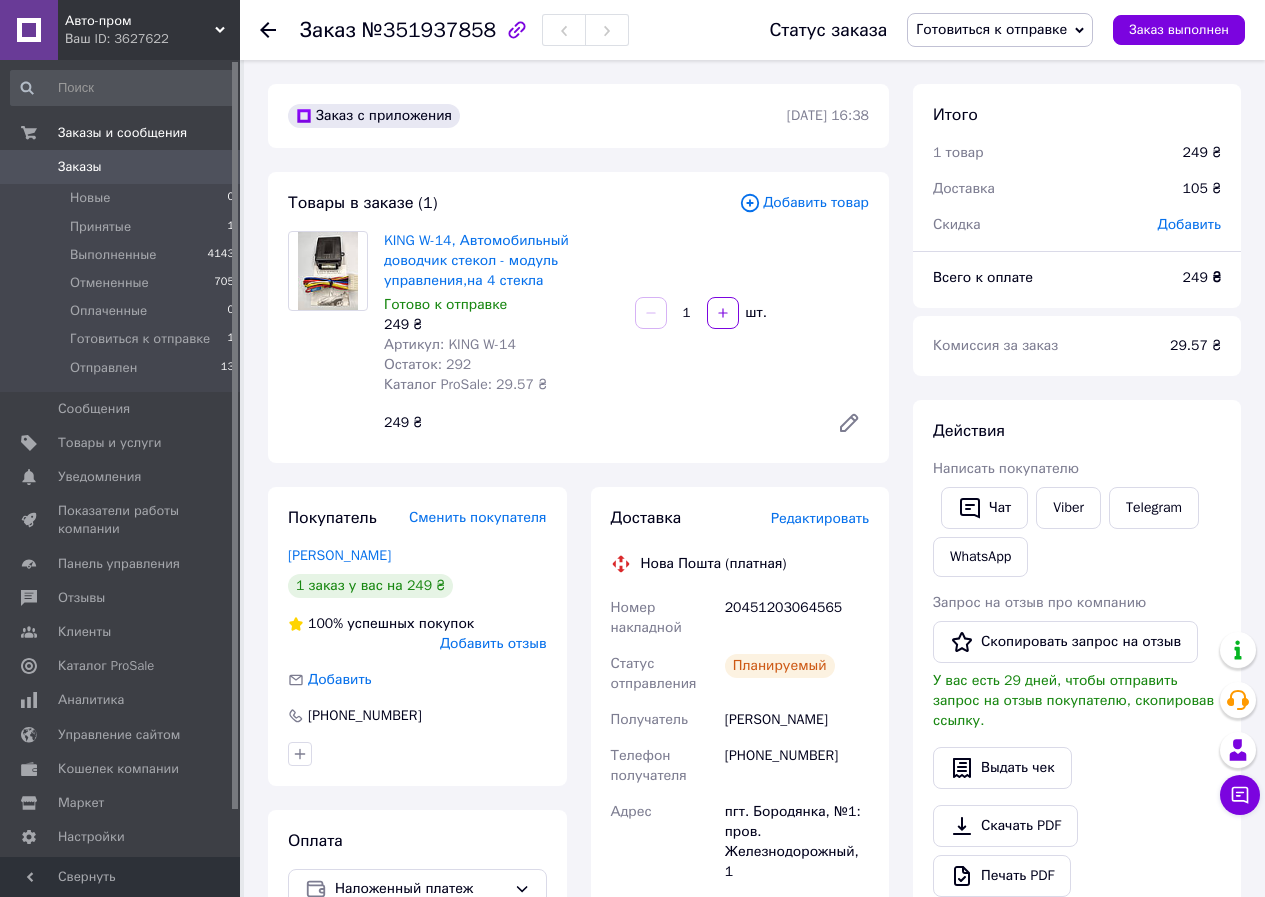 click on "KING W-14, Автомобильный доводчик стекол - модуль управления,на 4 стекла Готово к отправке 249 ₴ Артикул: KING W-14 Остаток: 292 Каталог ProSale: 29.57 ₴  1   шт. 249 ₴" at bounding box center [626, 337] 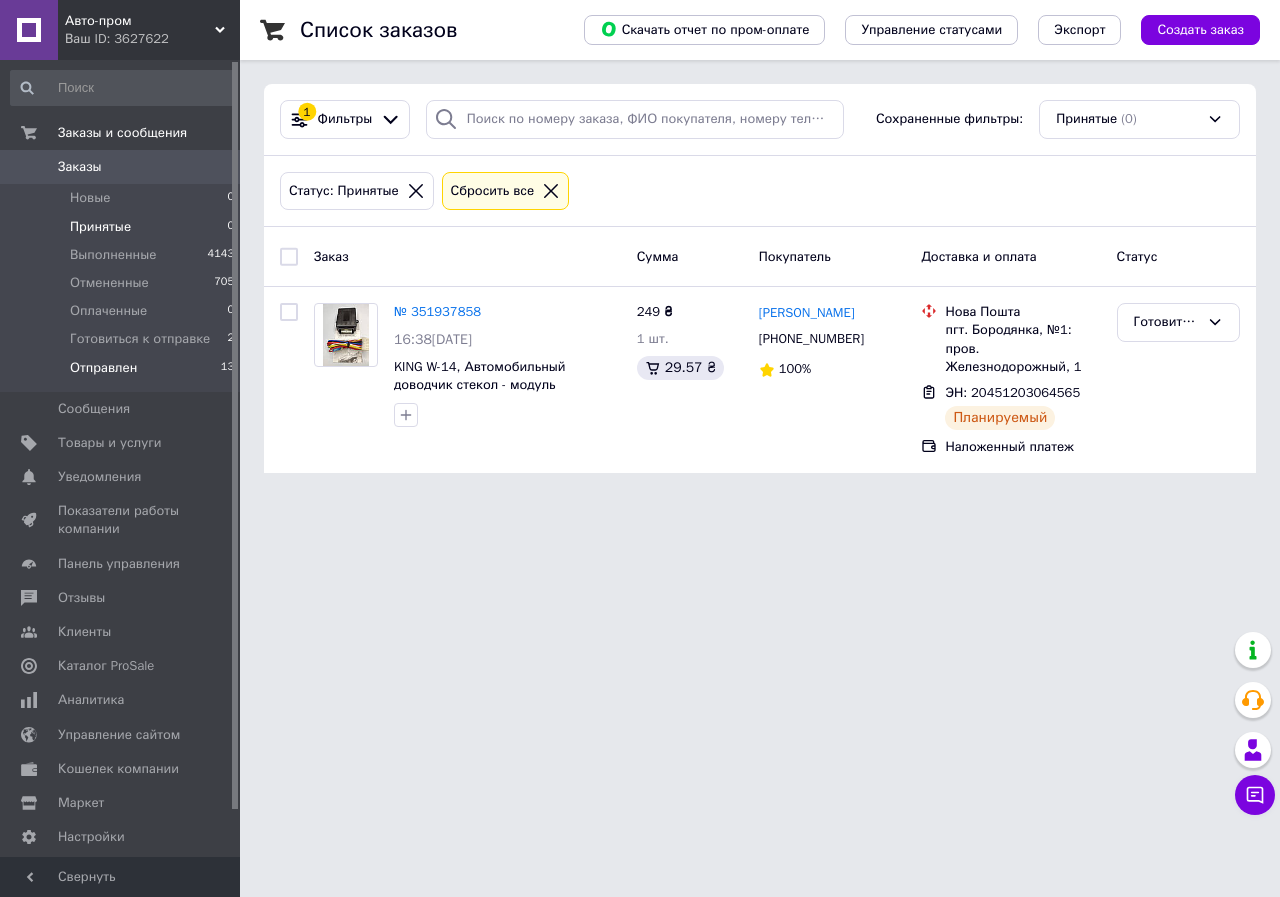 click on "Отправлен" at bounding box center [103, 368] 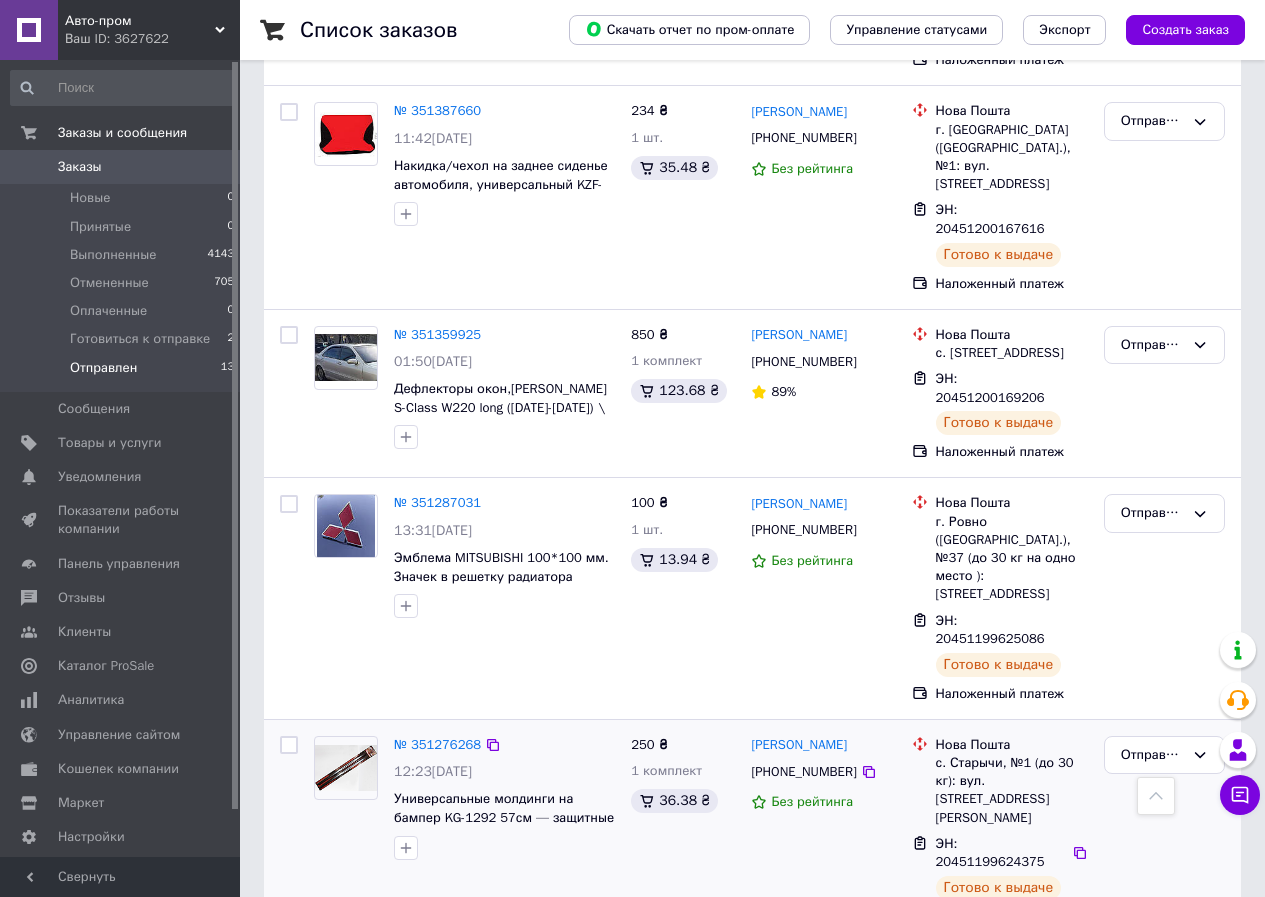 scroll, scrollTop: 2084, scrollLeft: 0, axis: vertical 